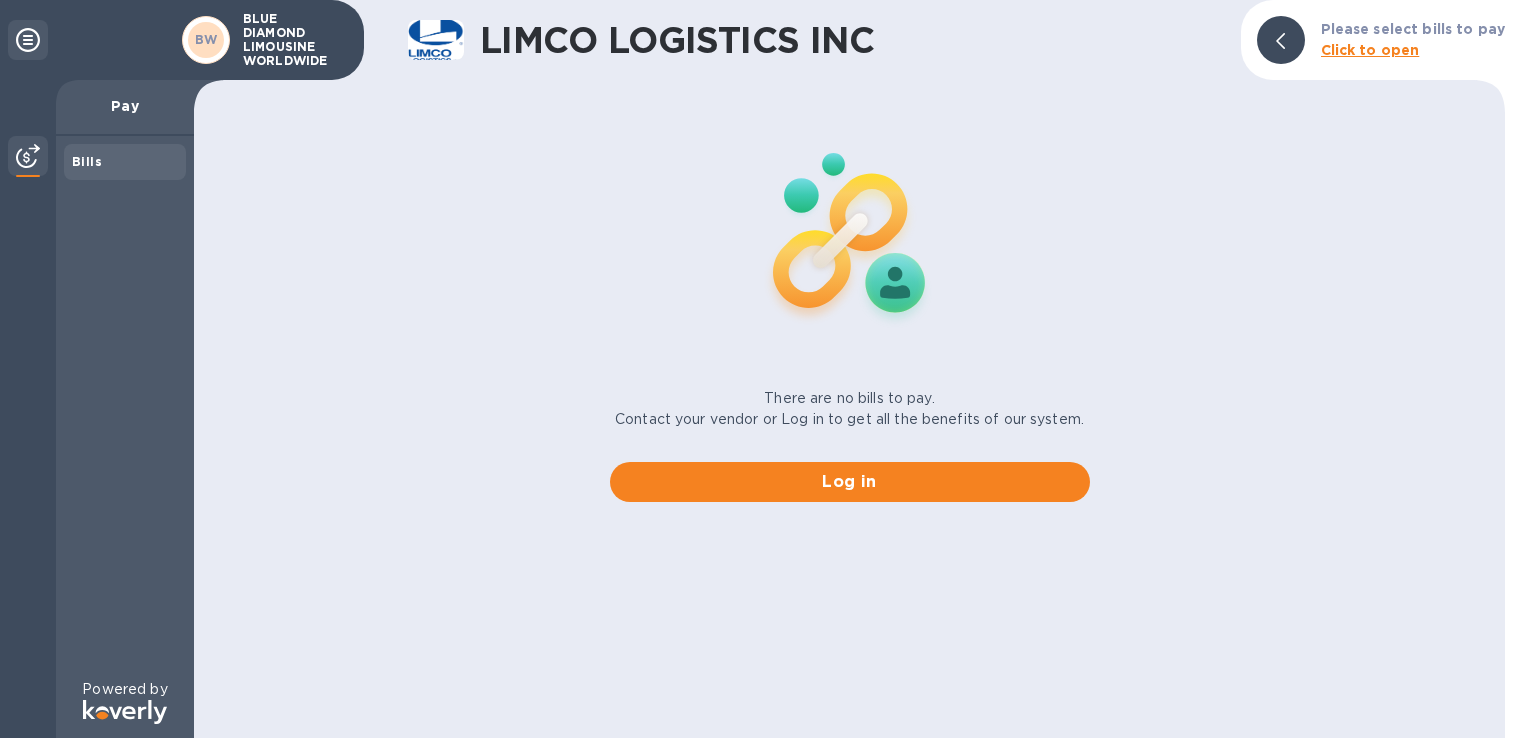 scroll, scrollTop: 0, scrollLeft: 0, axis: both 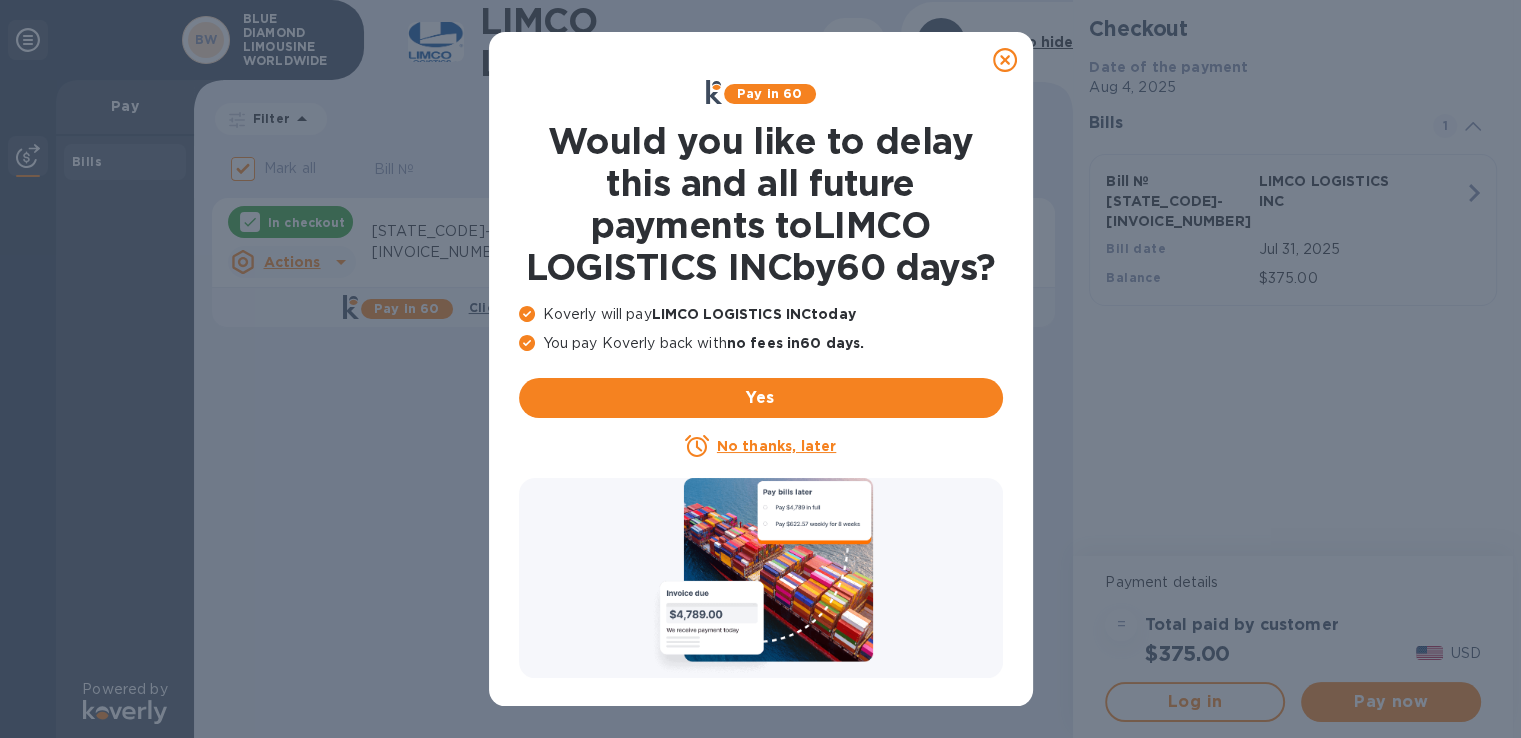 click 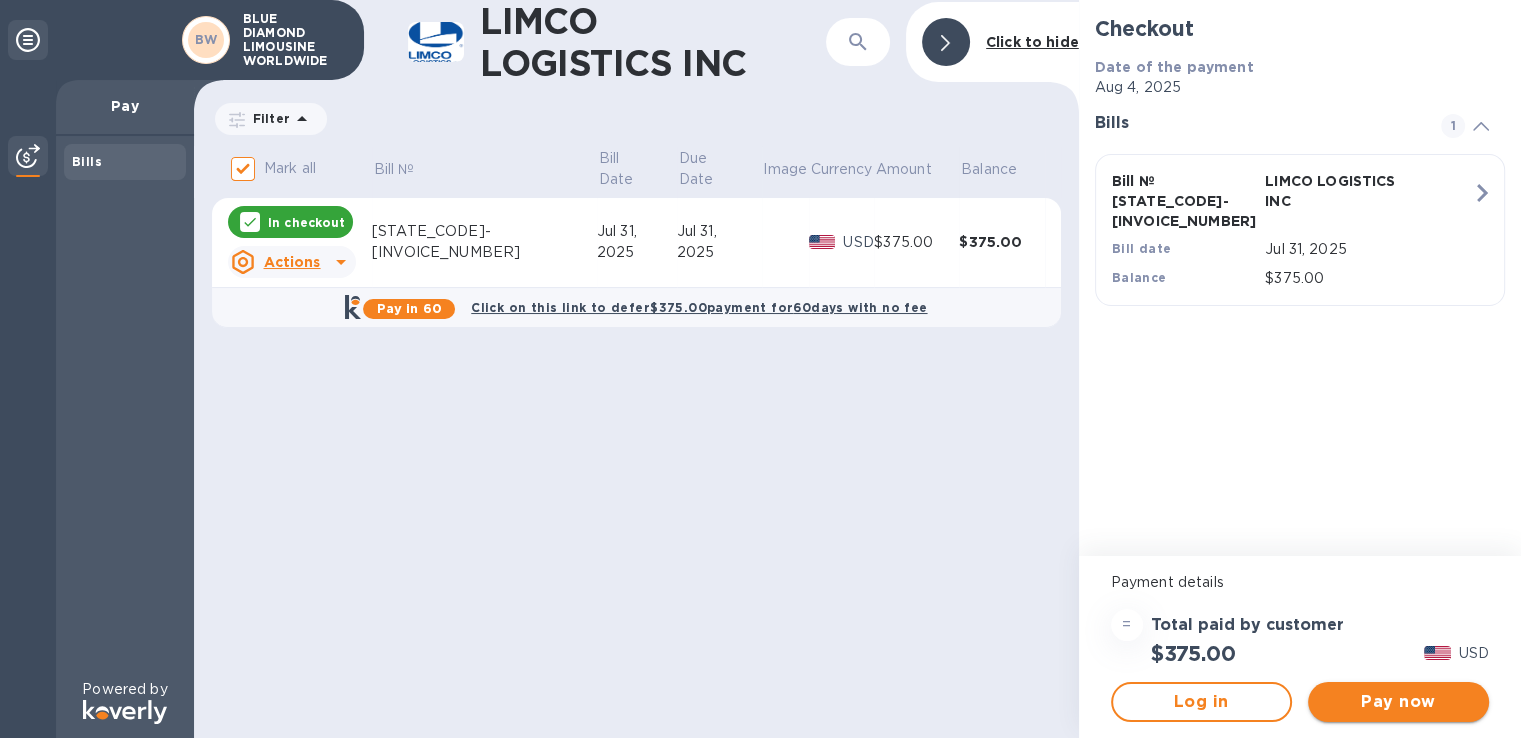 click on "Pay now" at bounding box center [1398, 702] 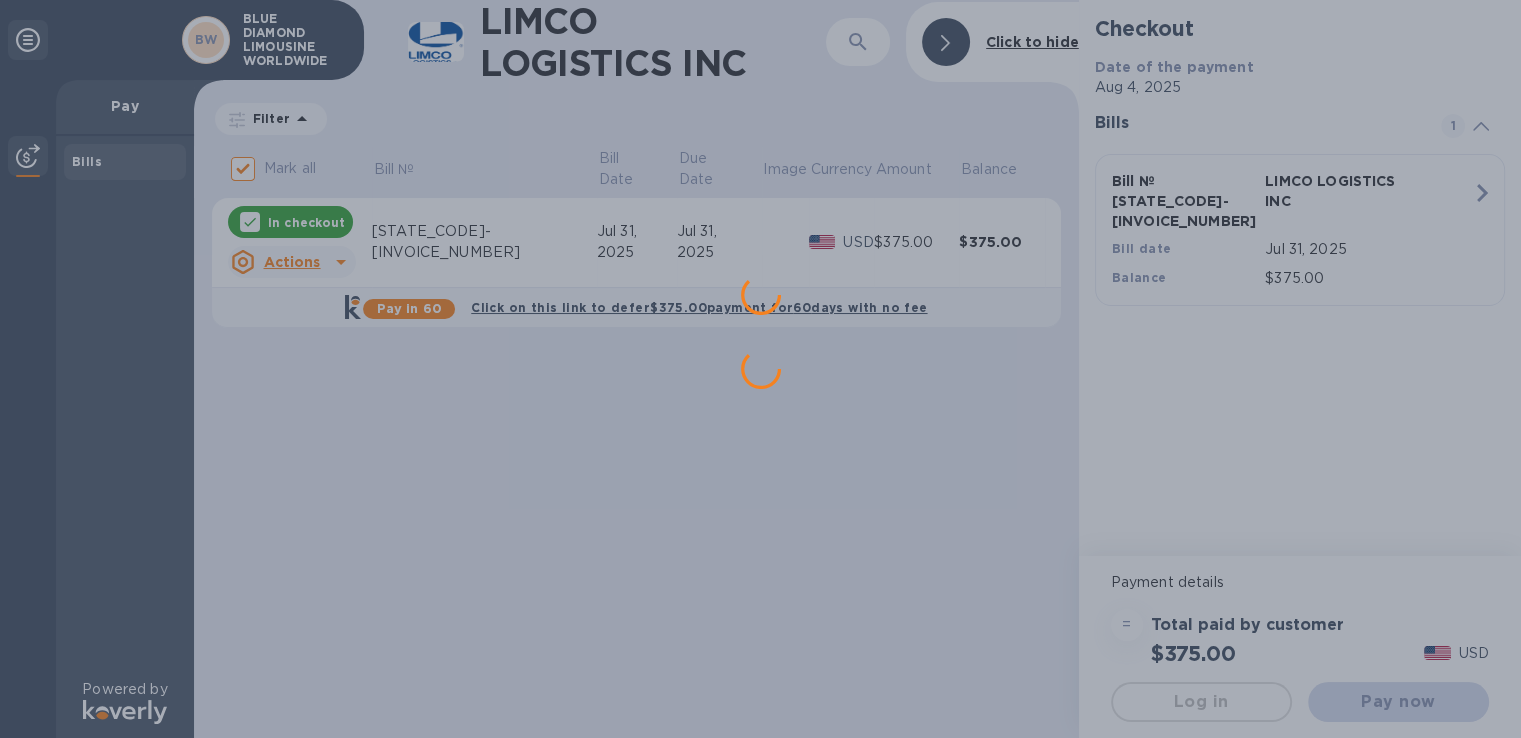 scroll, scrollTop: 0, scrollLeft: 0, axis: both 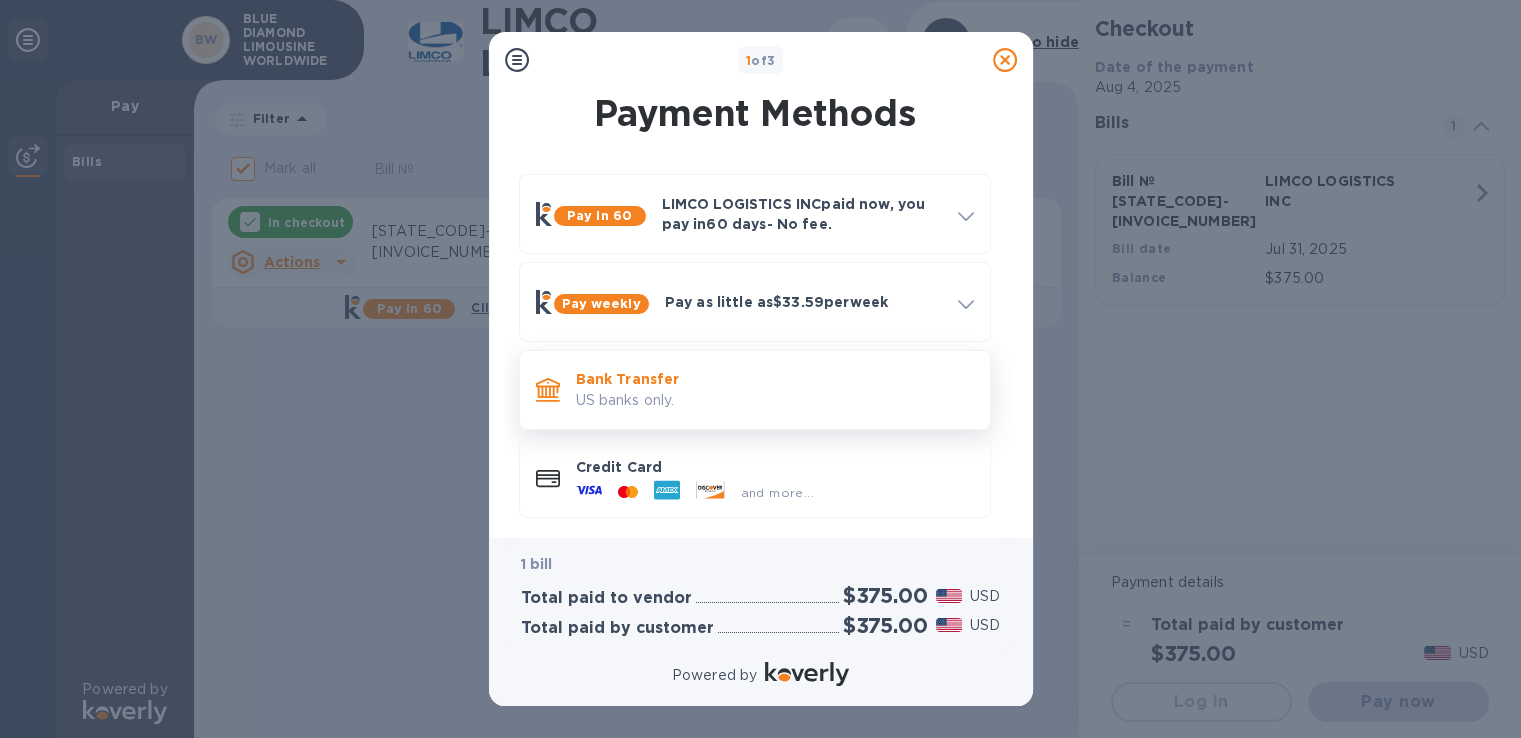 click on "US banks only." at bounding box center [775, 400] 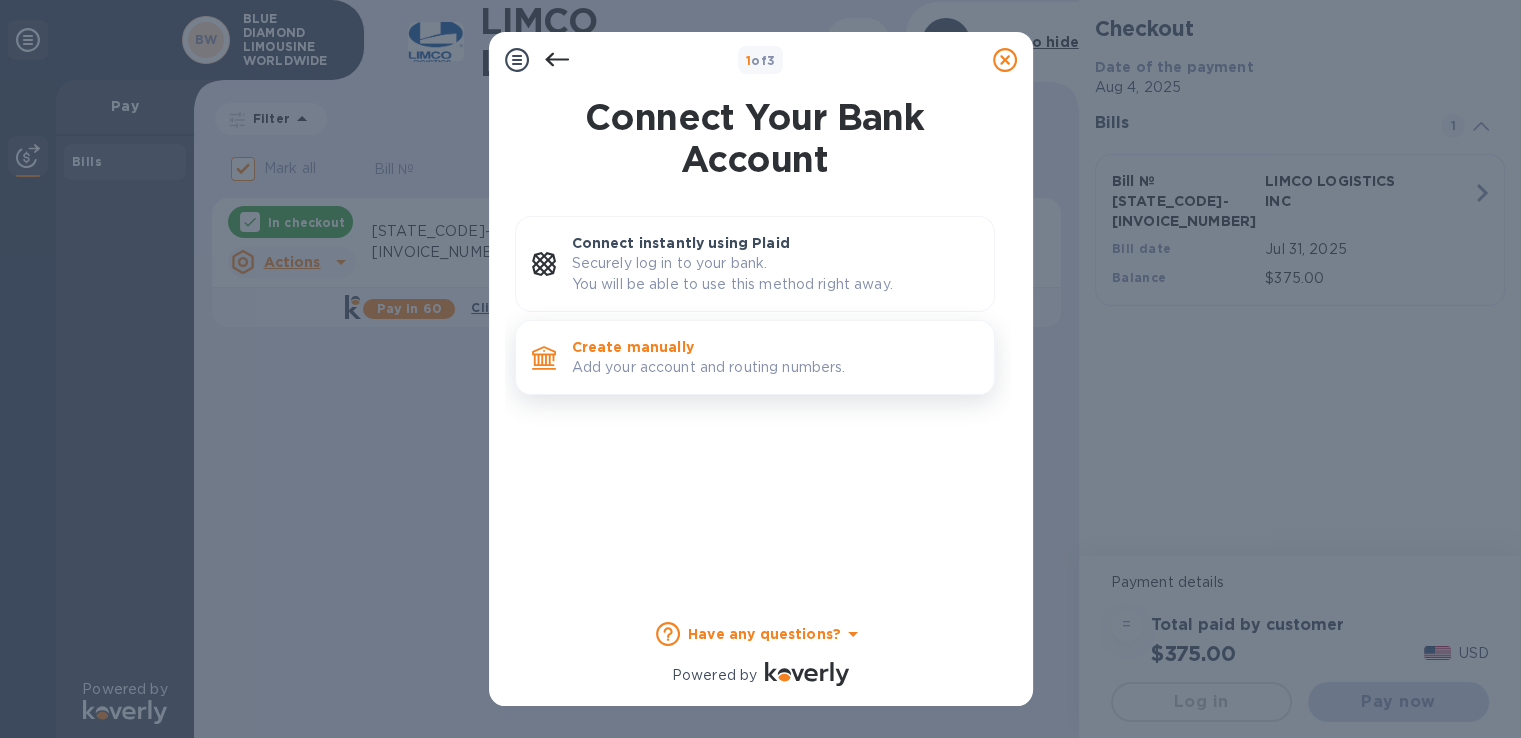 click on "Add your account and routing numbers." at bounding box center (775, 367) 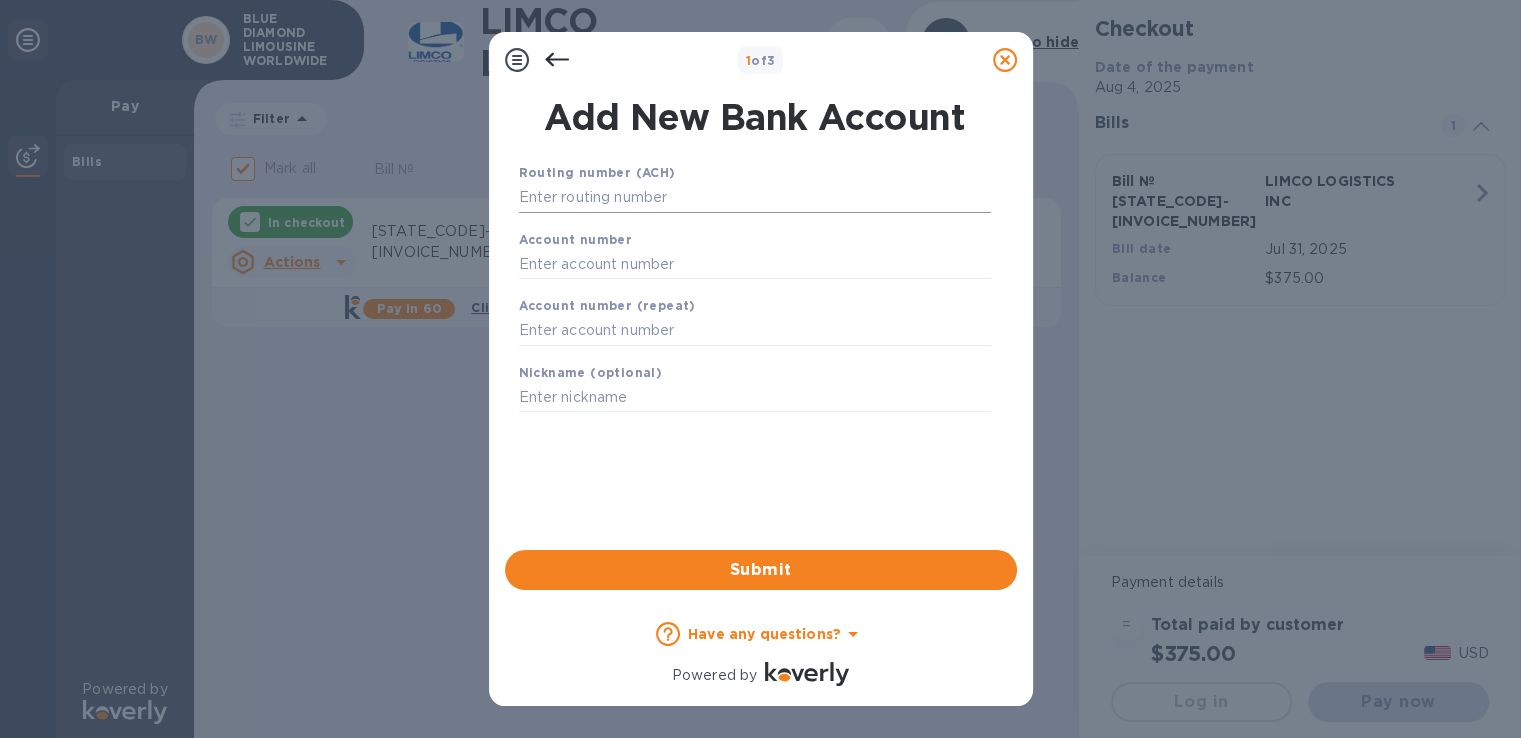click on "Routing number (ACH)" at bounding box center [755, 187] 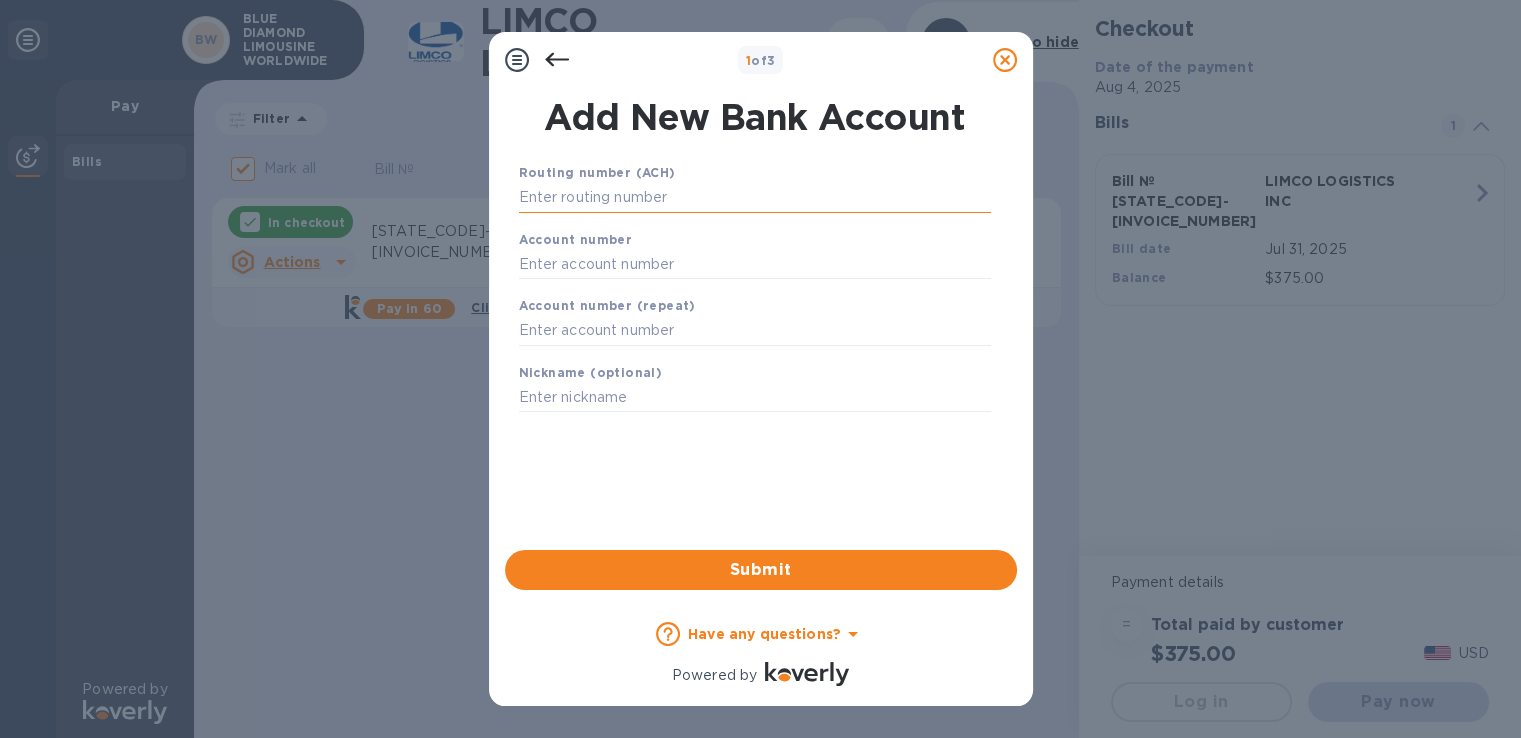 click at bounding box center (755, 198) 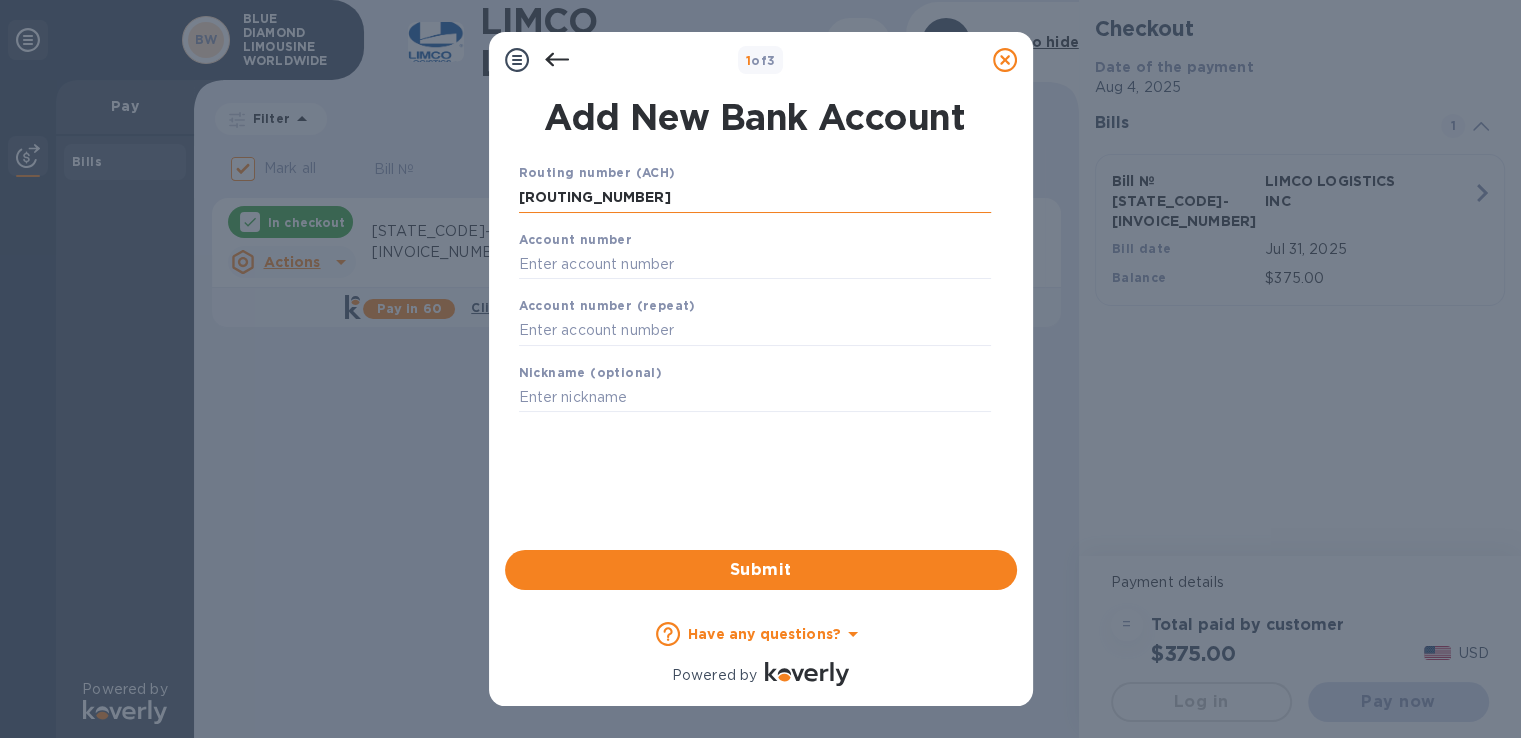 type on "[ROUTING_NUMBER]" 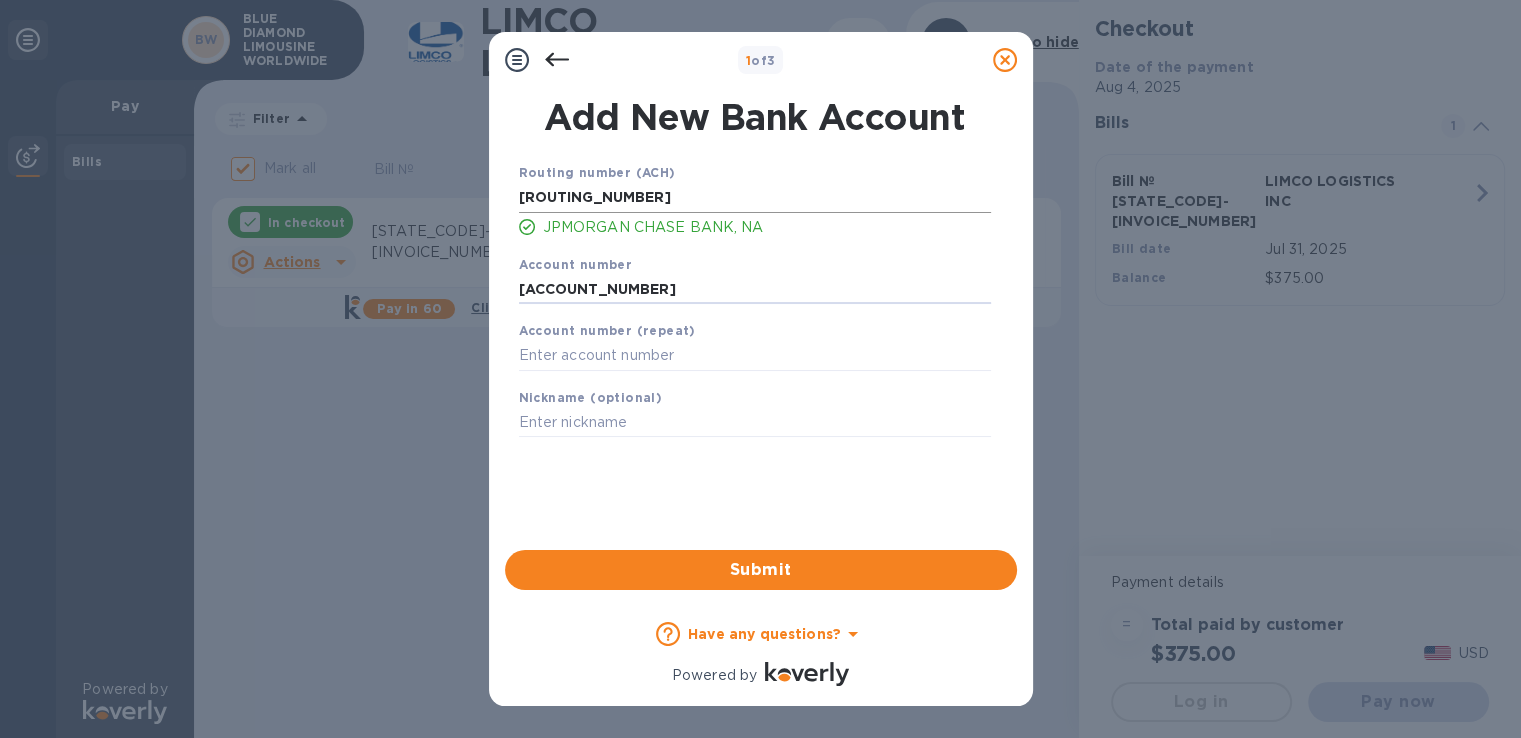 type on "[ACCOUNT_NUMBER]" 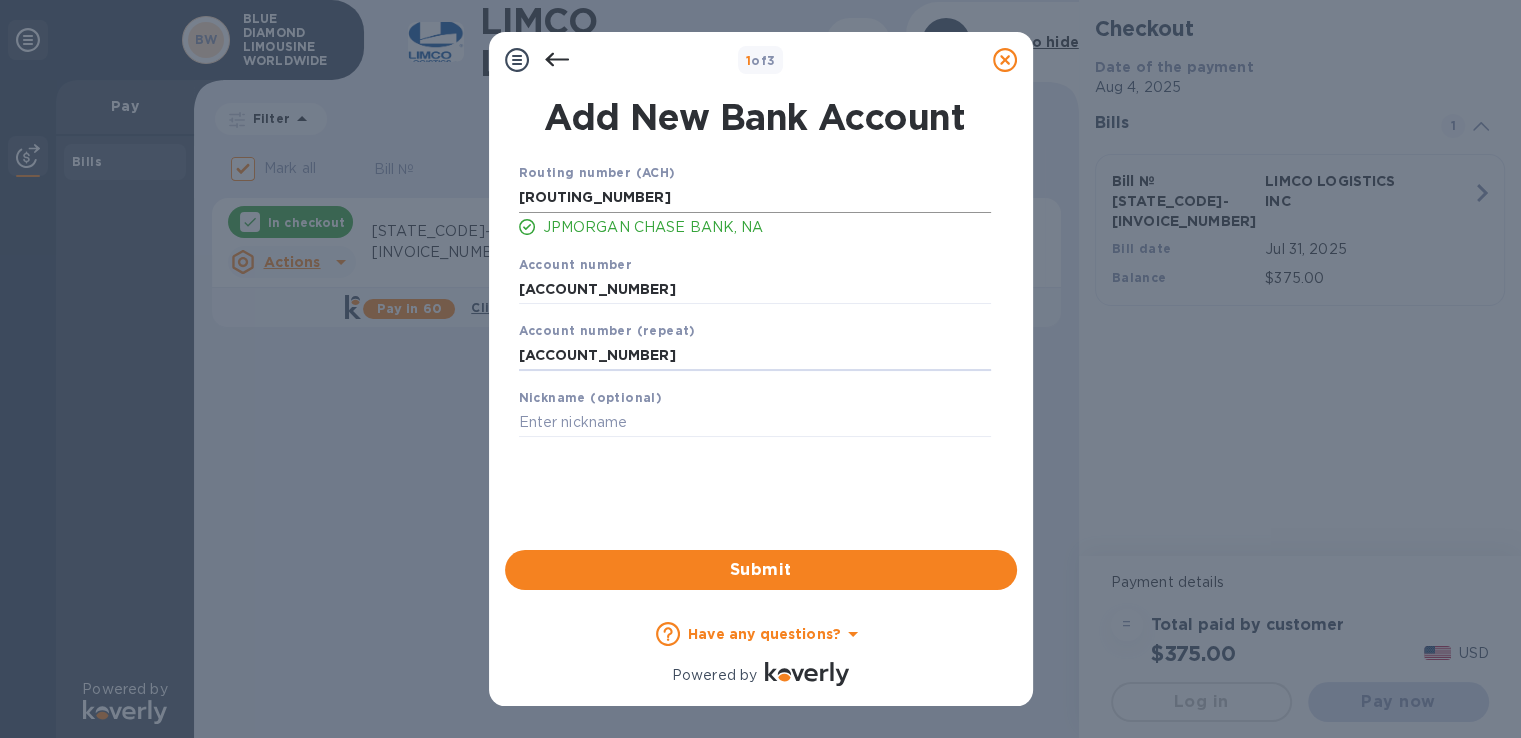 type on "[ACCOUNT_NUMBER]" 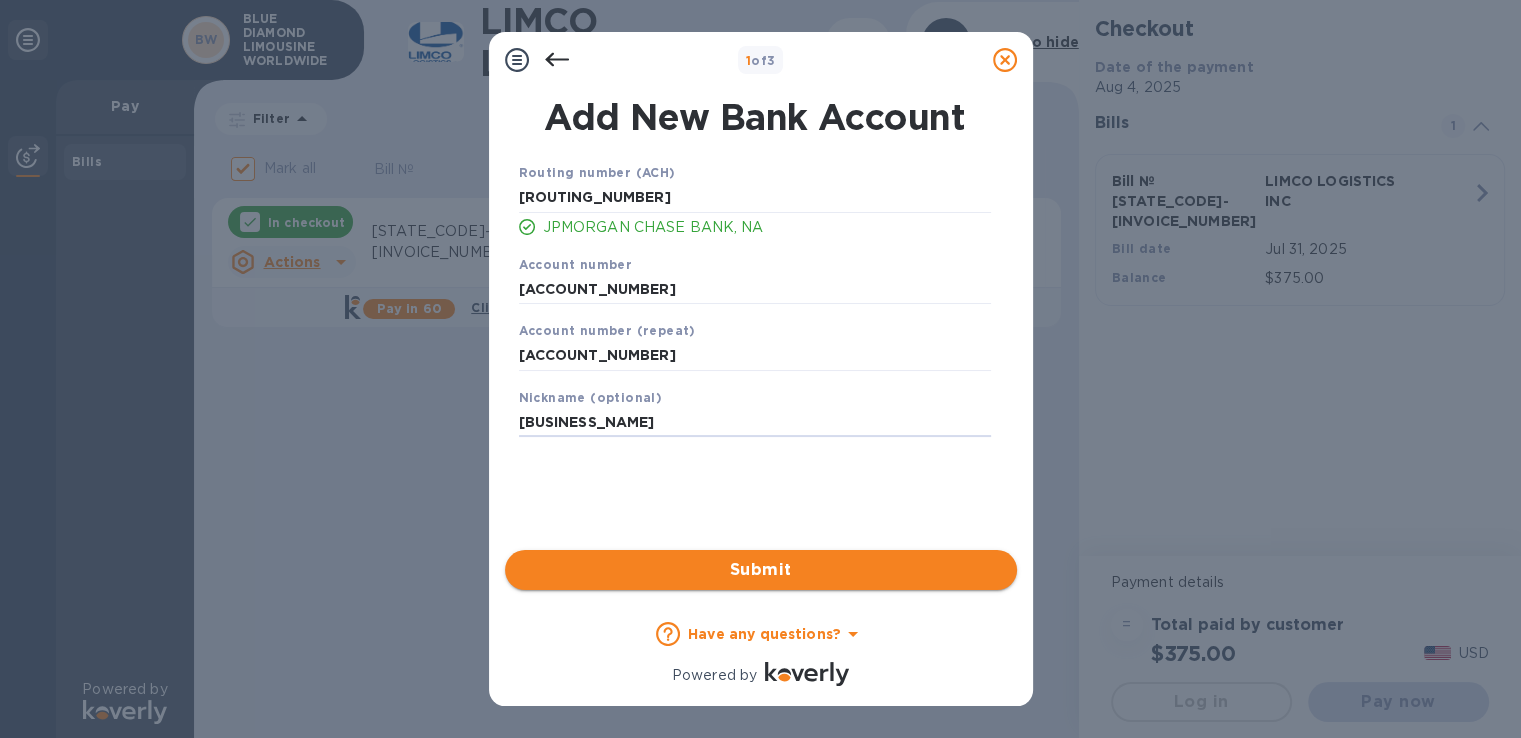type on "[BUSINESS_NAME]" 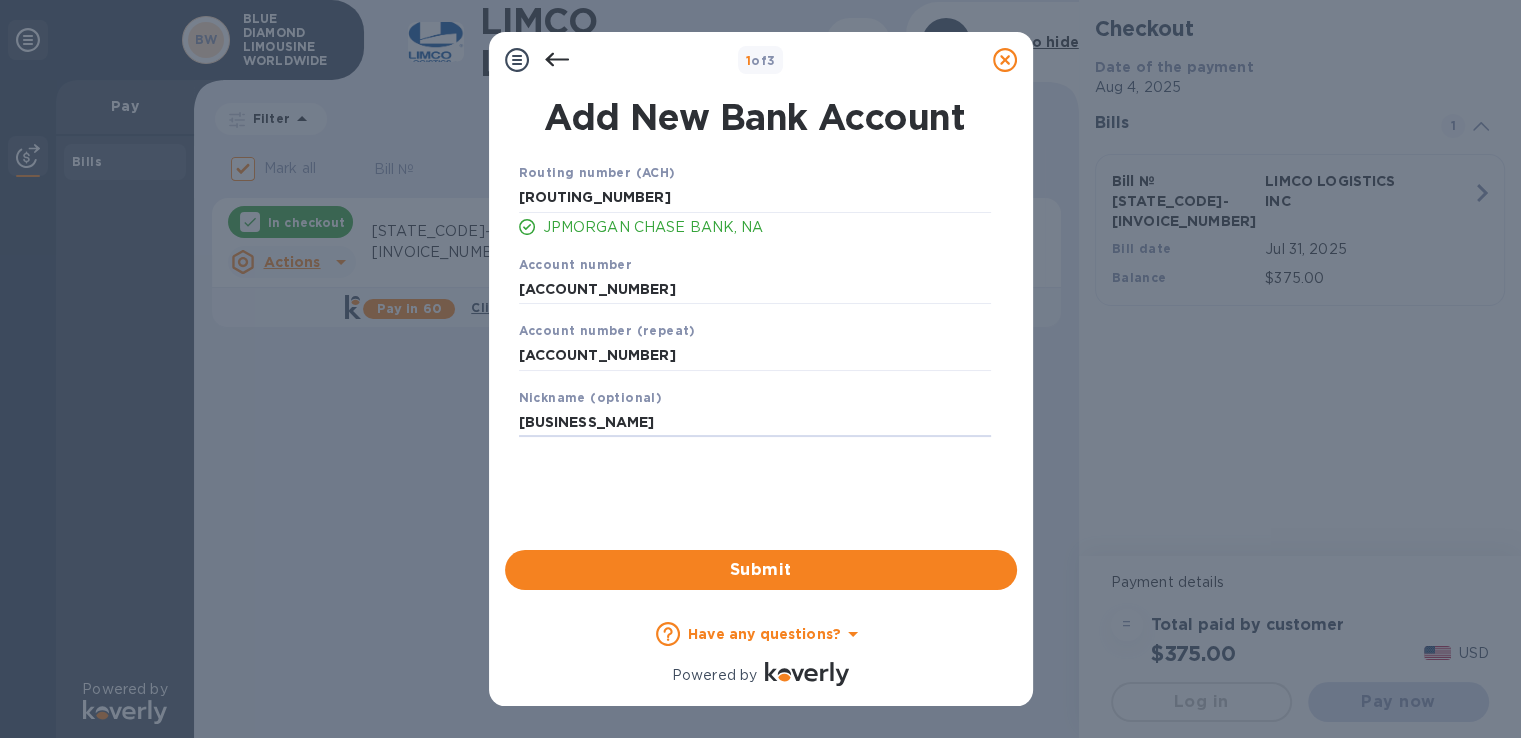 click on "Submit" at bounding box center [761, 570] 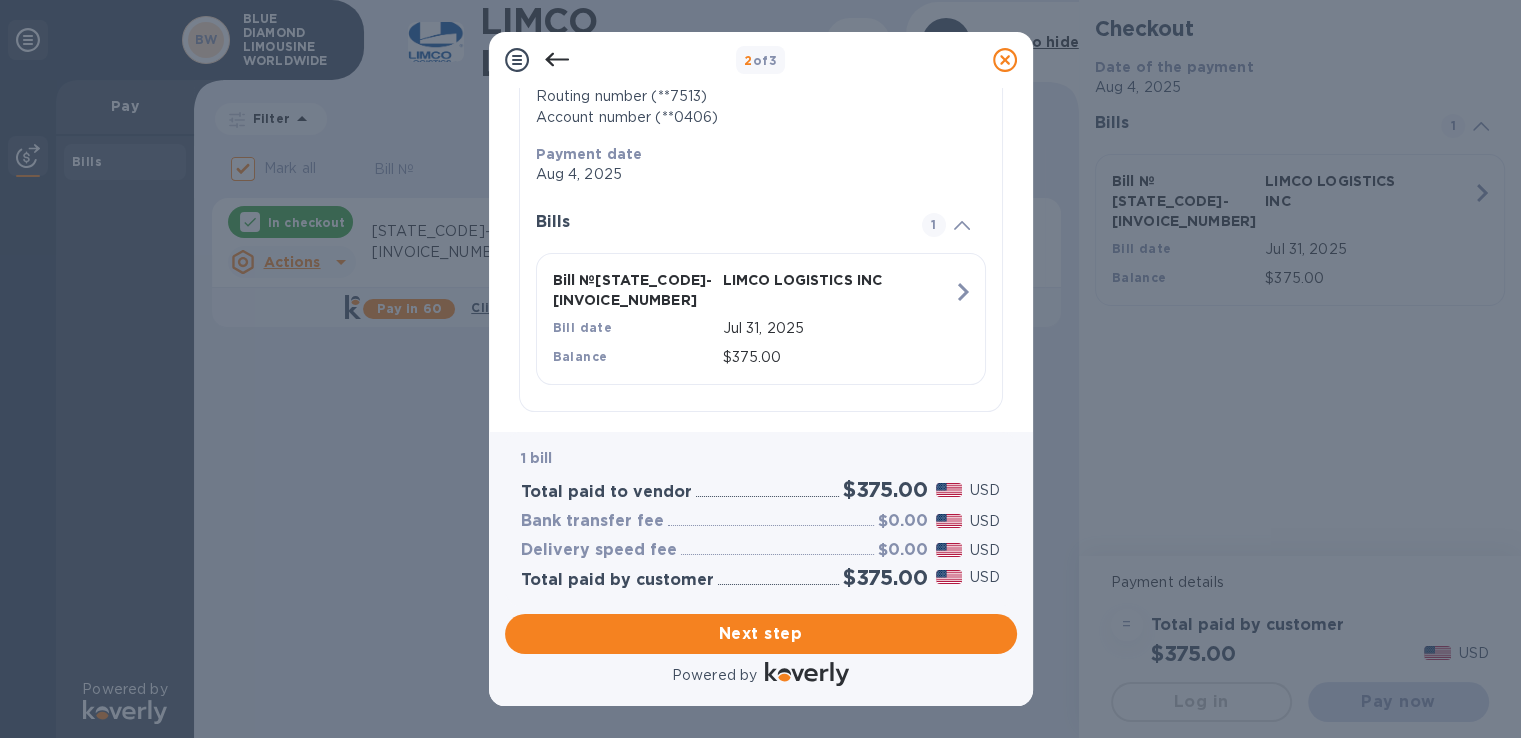 scroll, scrollTop: 376, scrollLeft: 0, axis: vertical 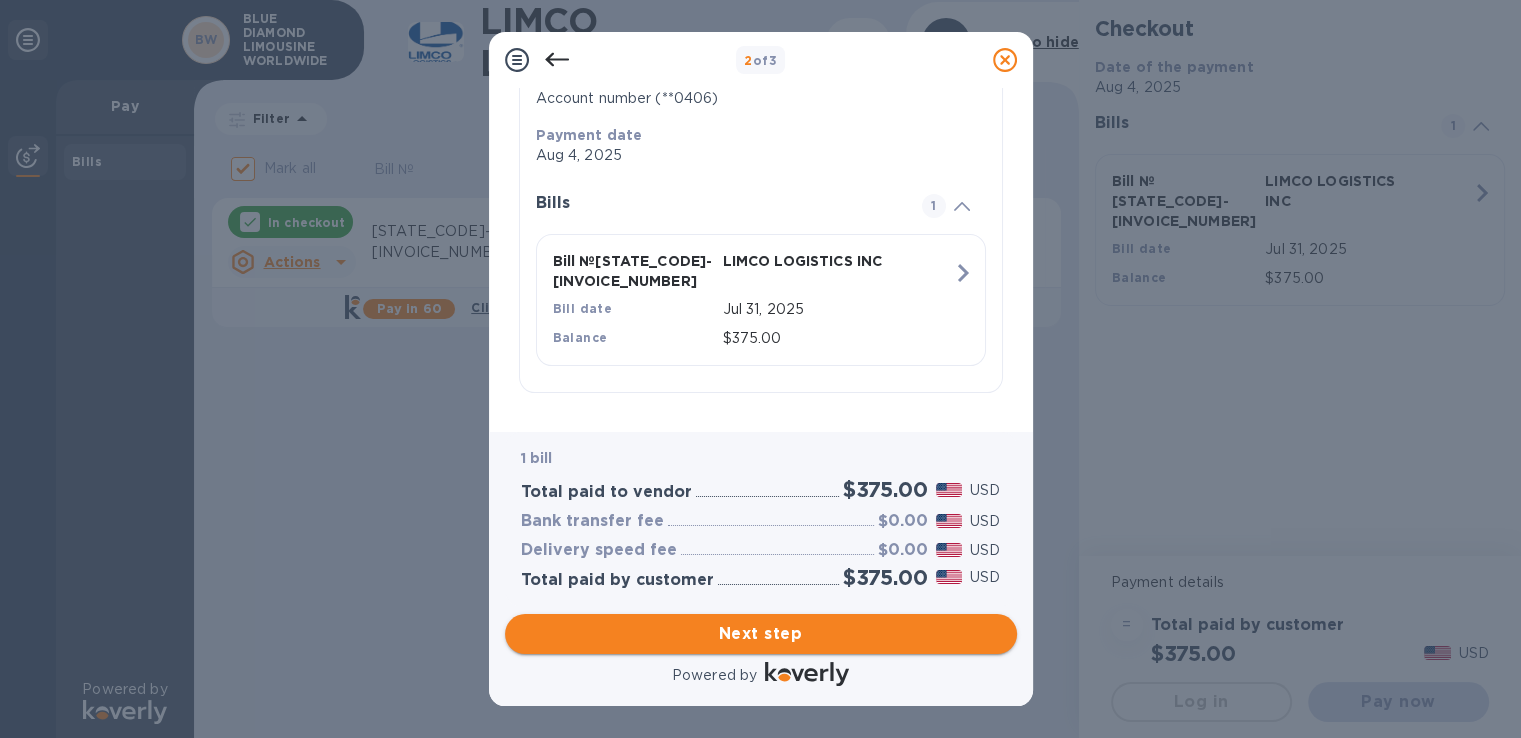click on "Next step" at bounding box center (761, 634) 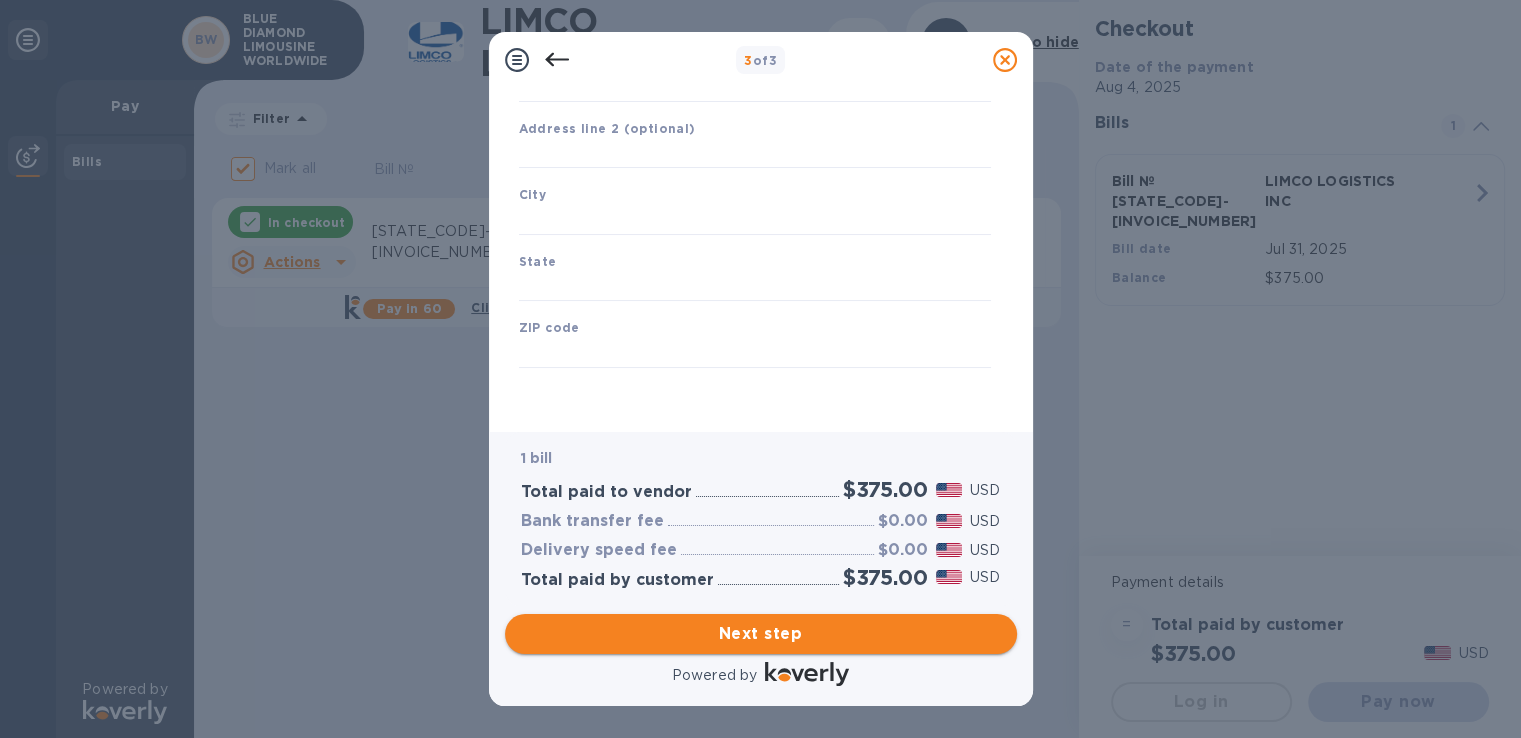 scroll, scrollTop: 243, scrollLeft: 0, axis: vertical 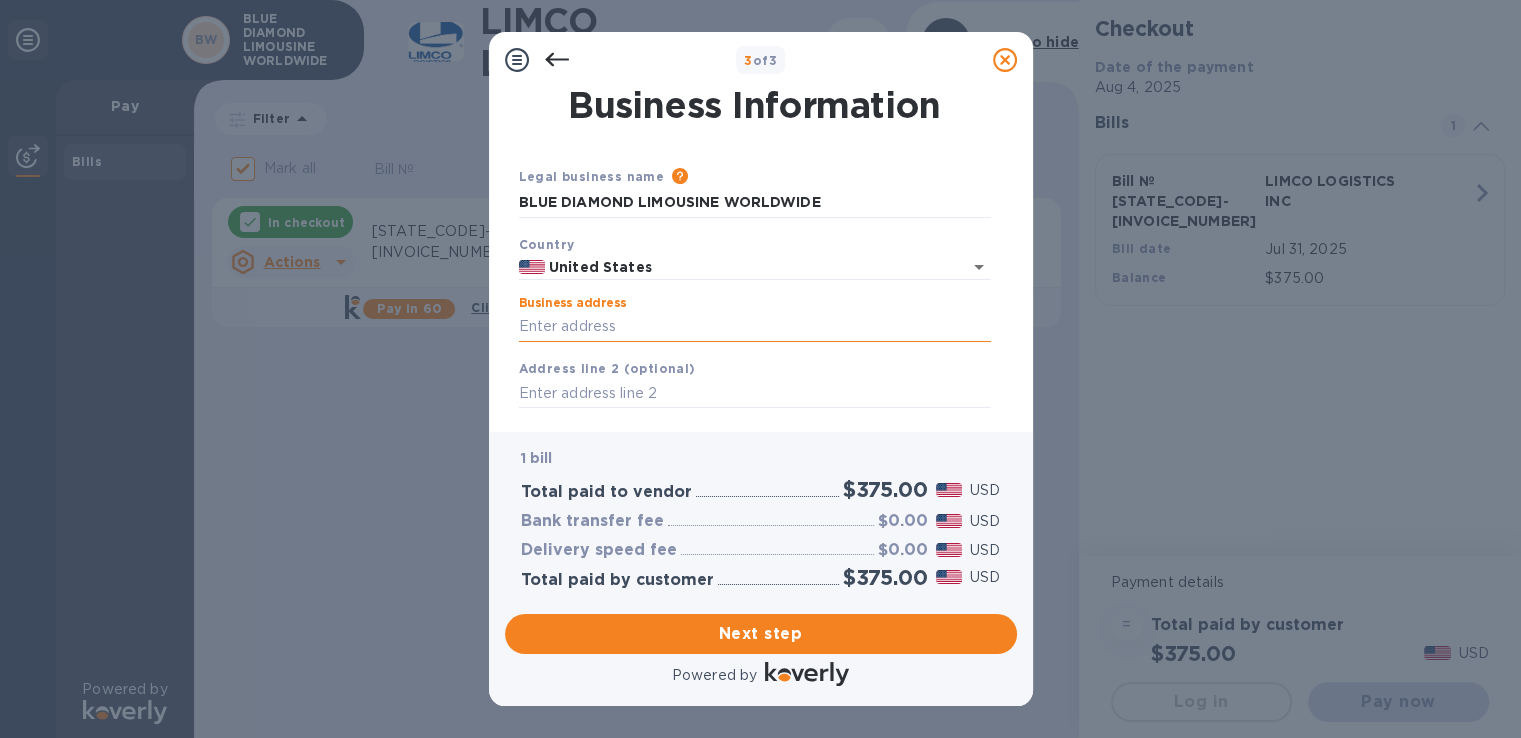 click on "Business address" at bounding box center (755, 327) 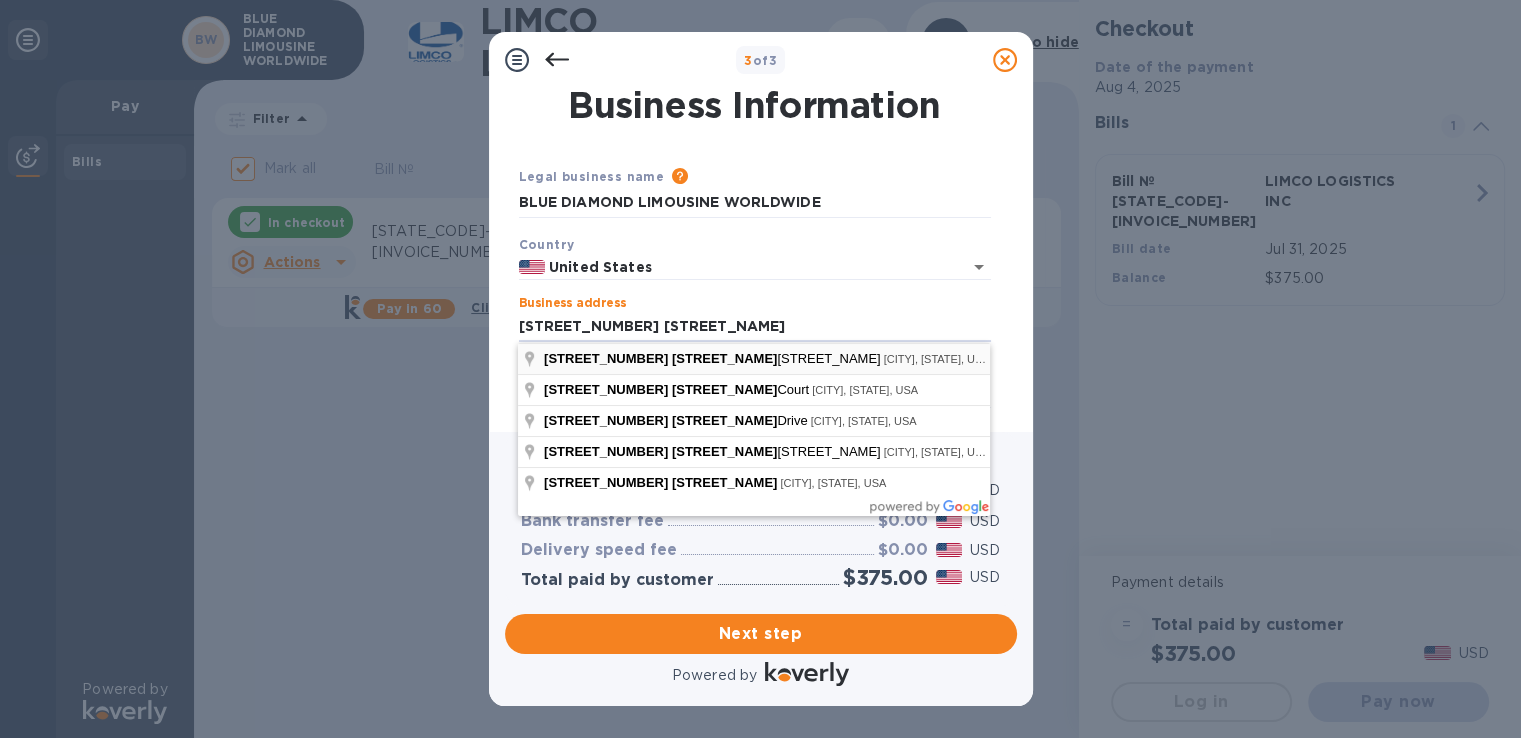 type on "[STREET_NUMBER] [STREET_NAME]" 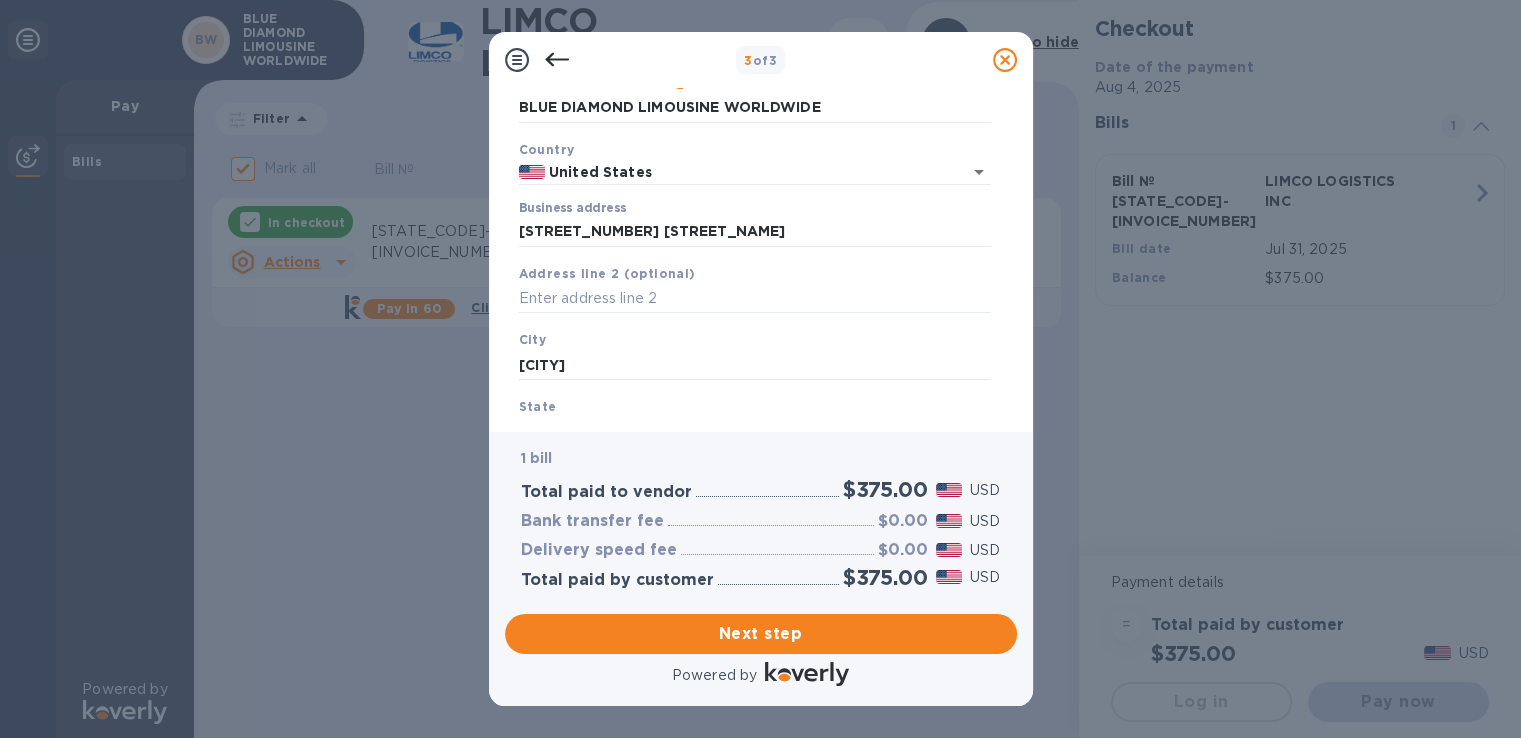 scroll, scrollTop: 243, scrollLeft: 0, axis: vertical 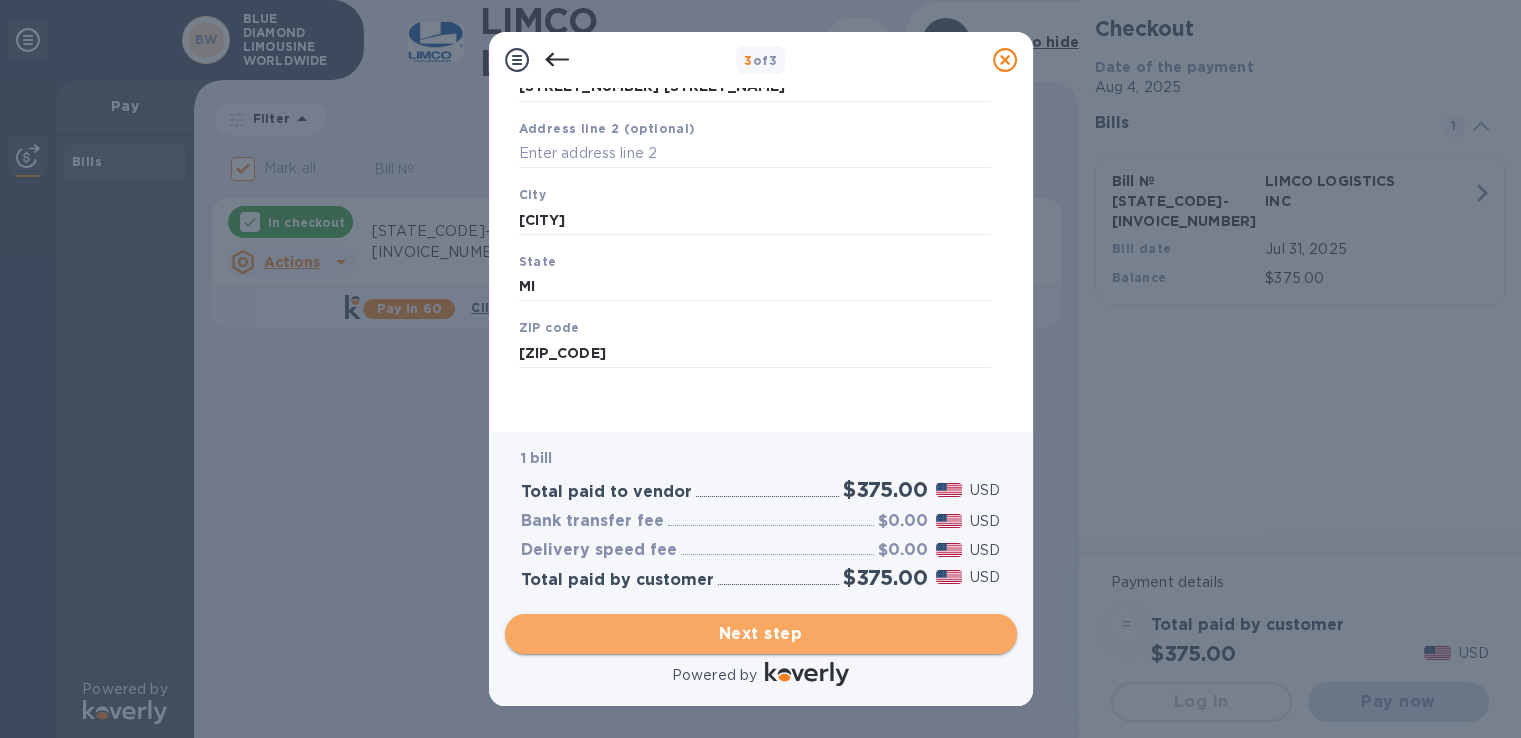 click on "Next step" at bounding box center [761, 634] 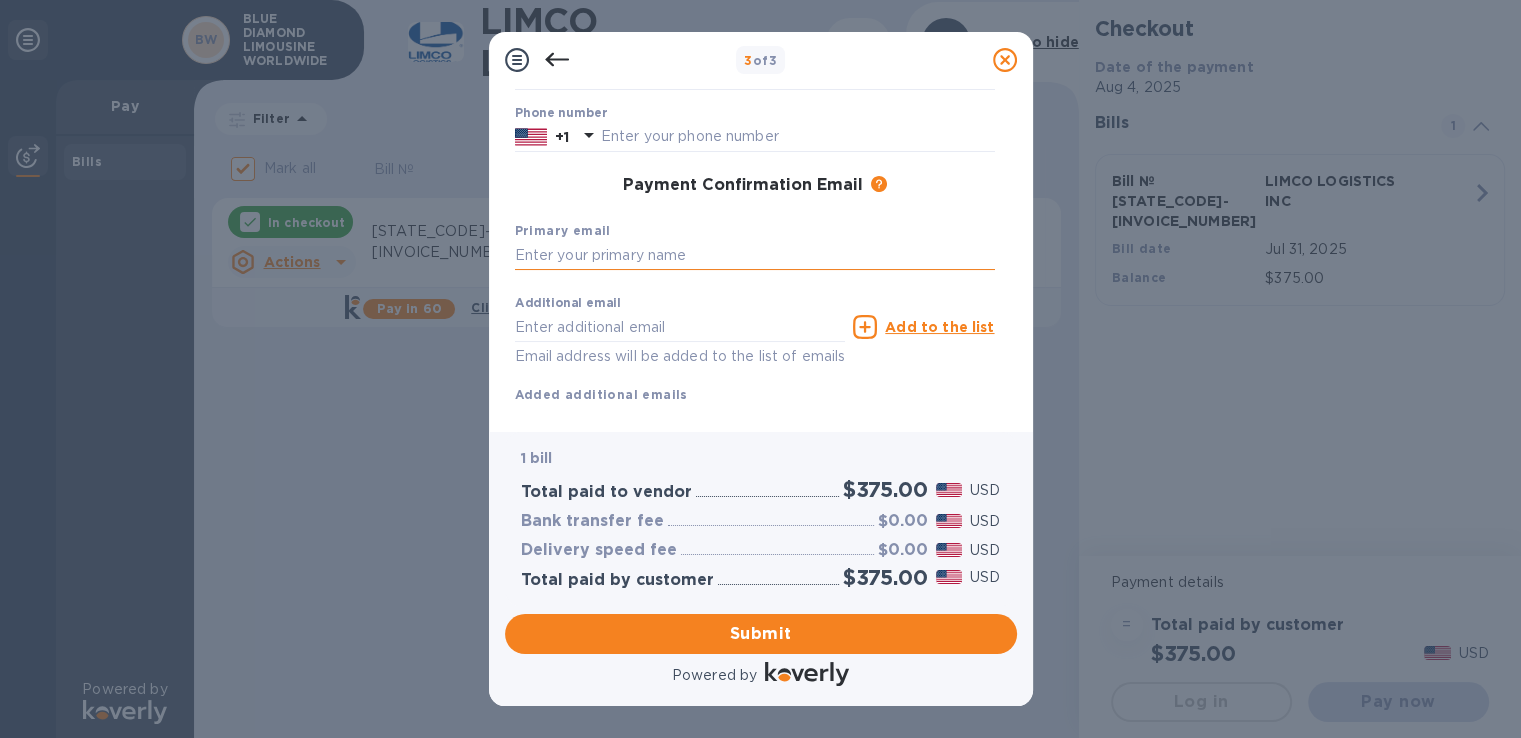 click at bounding box center (755, 256) 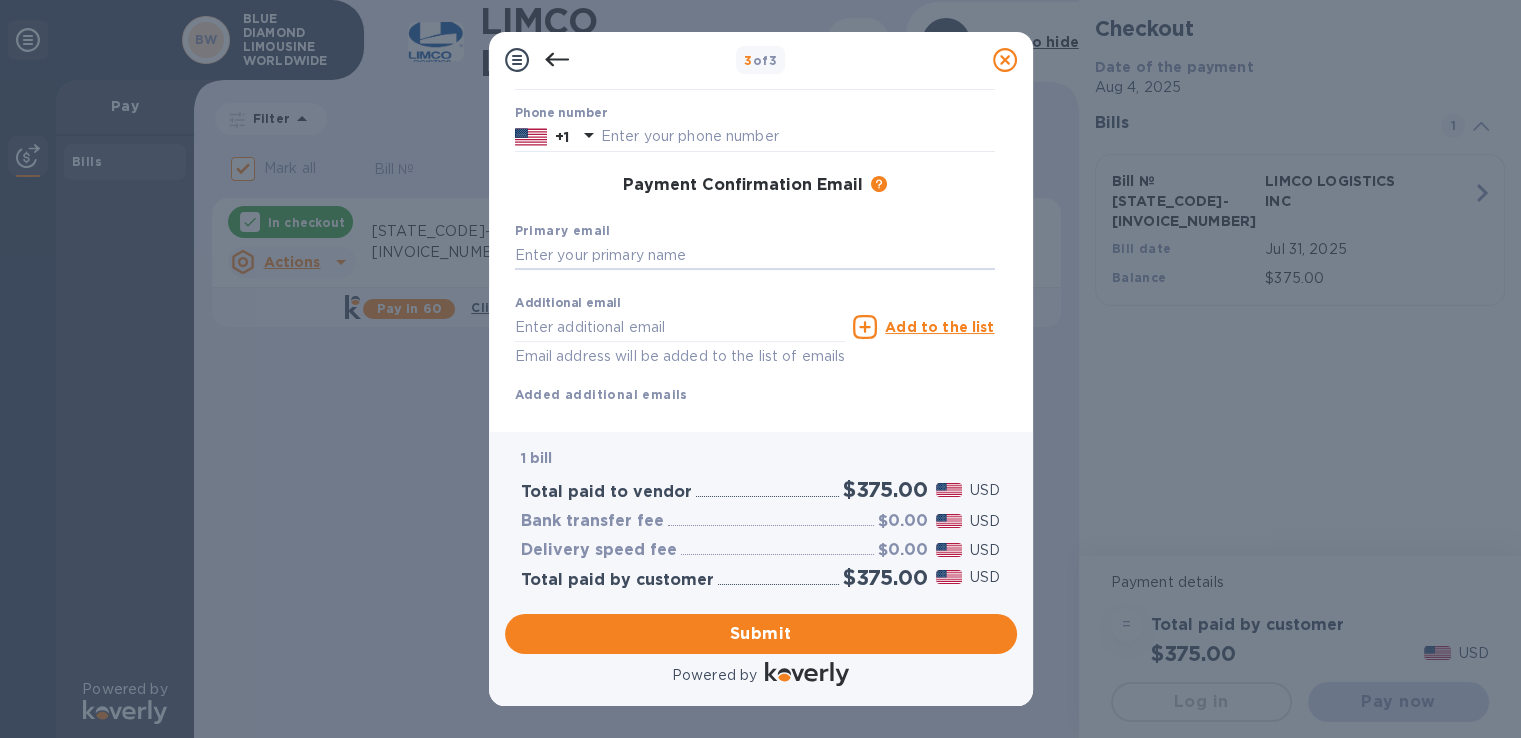 scroll, scrollTop: 0, scrollLeft: 0, axis: both 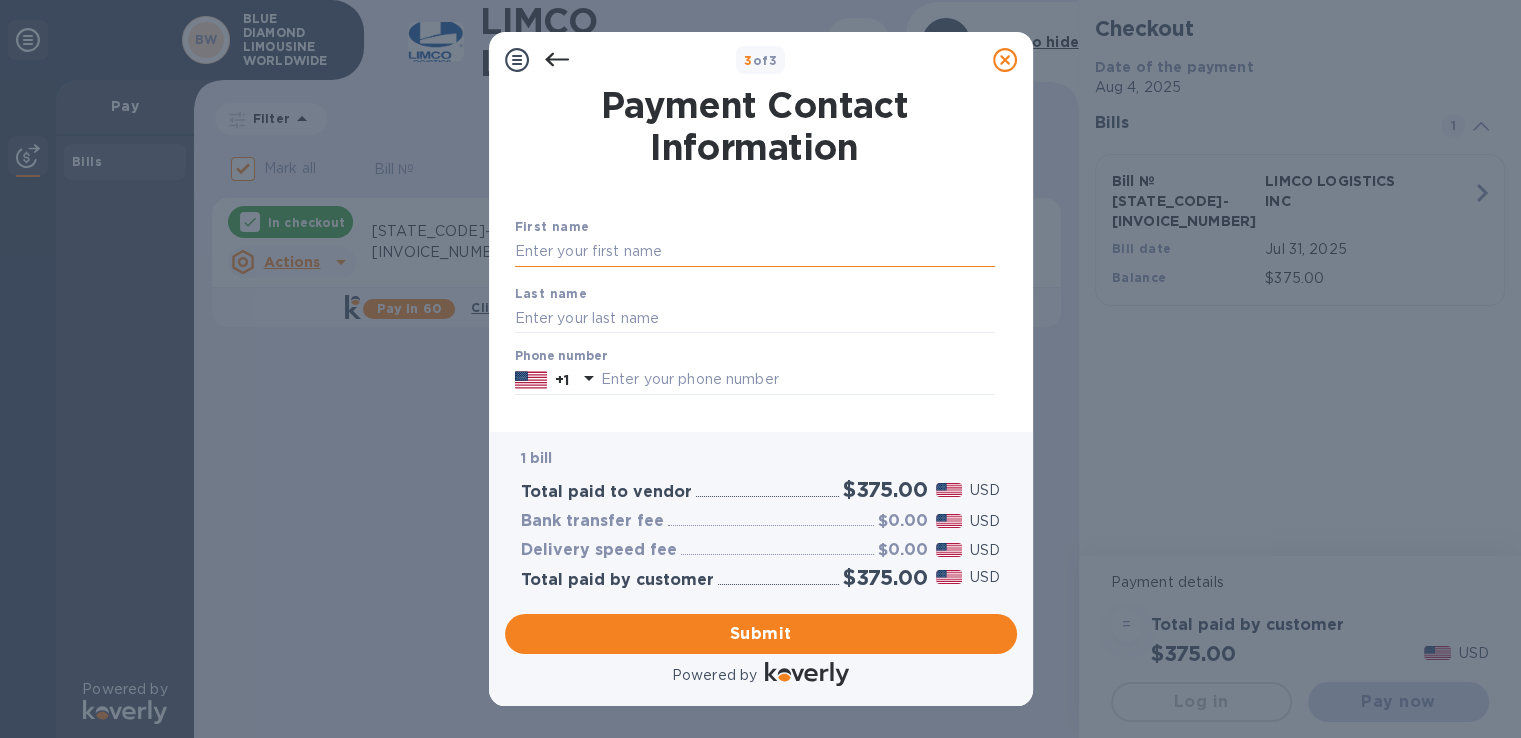 drag, startPoint x: 625, startPoint y: 242, endPoint x: 633, endPoint y: 231, distance: 13.601471 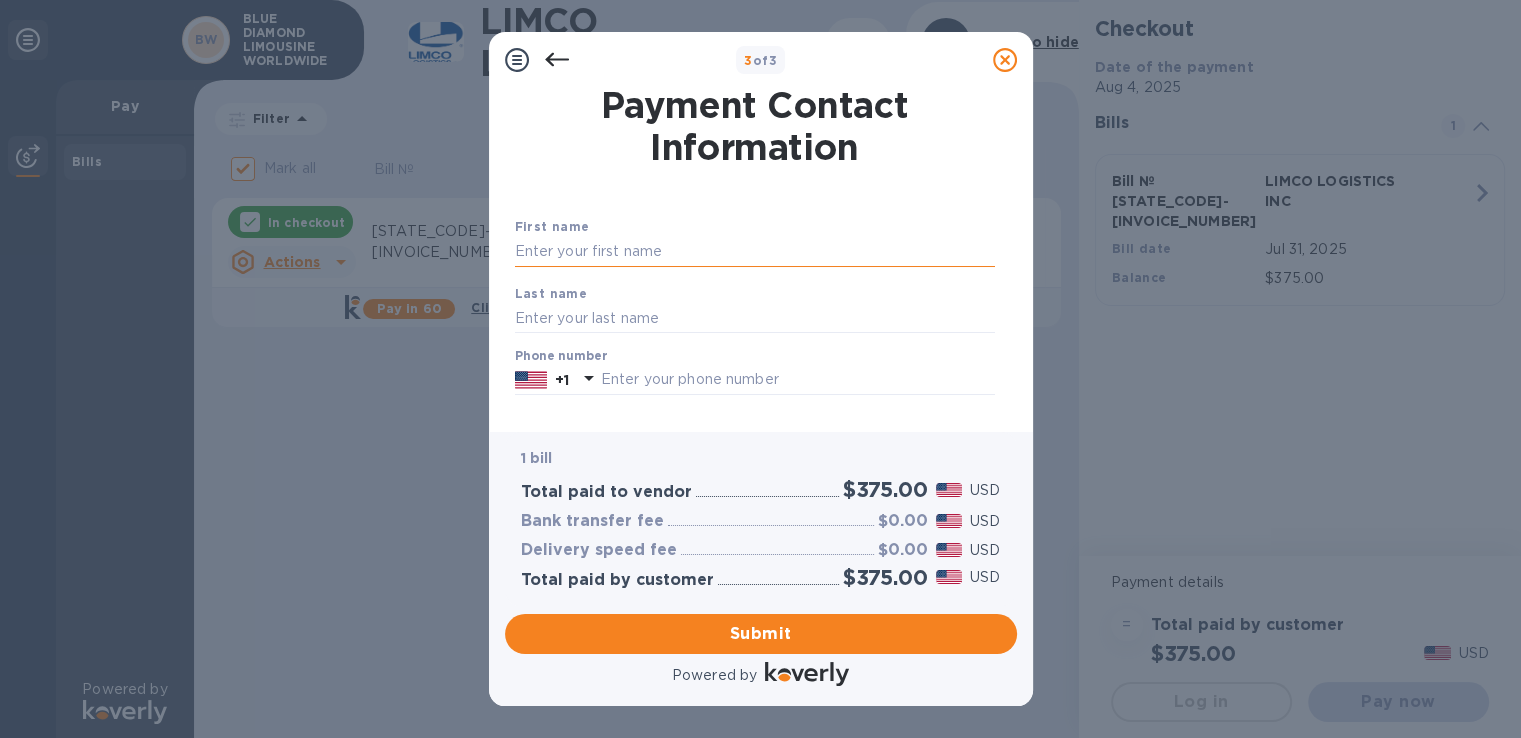 click at bounding box center [755, 252] 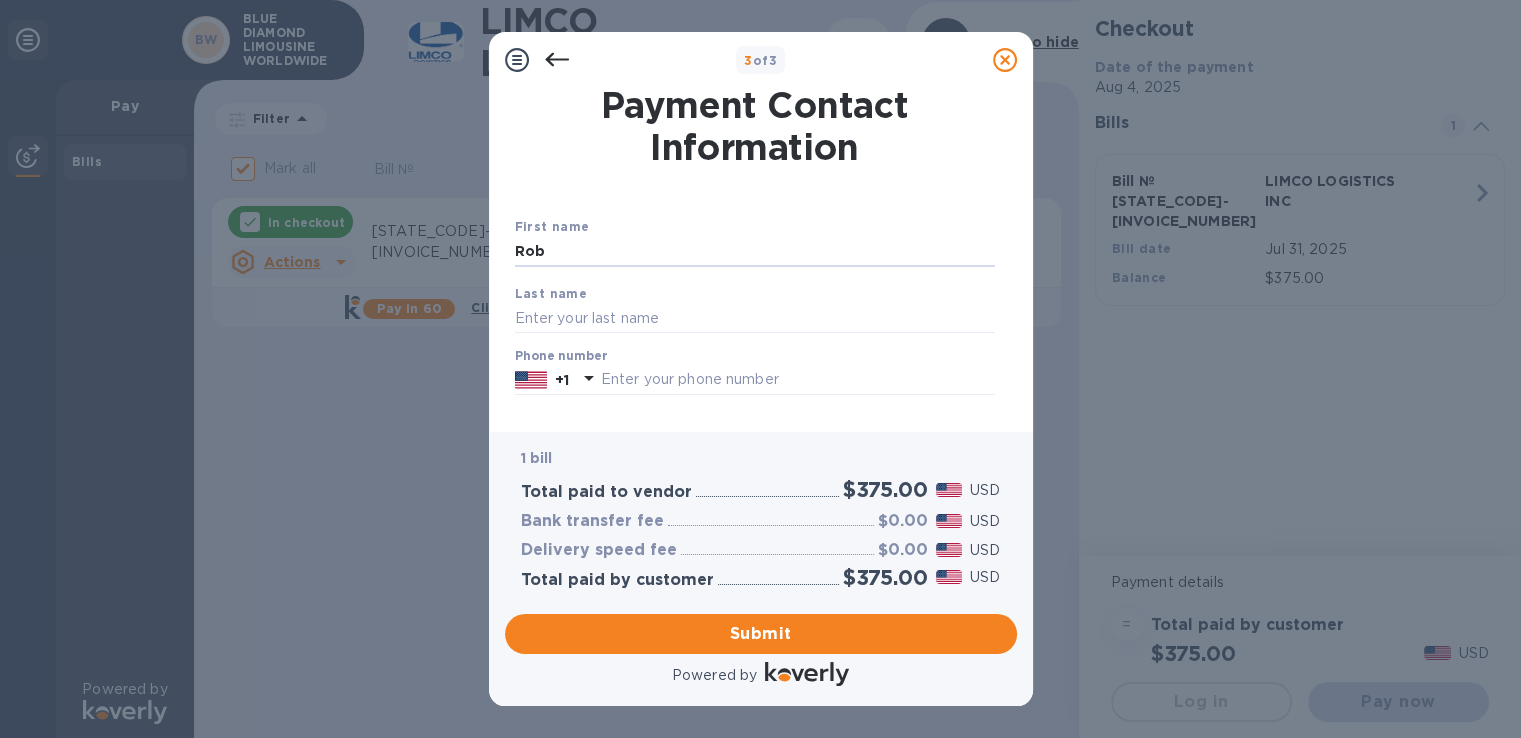 type on "Rob" 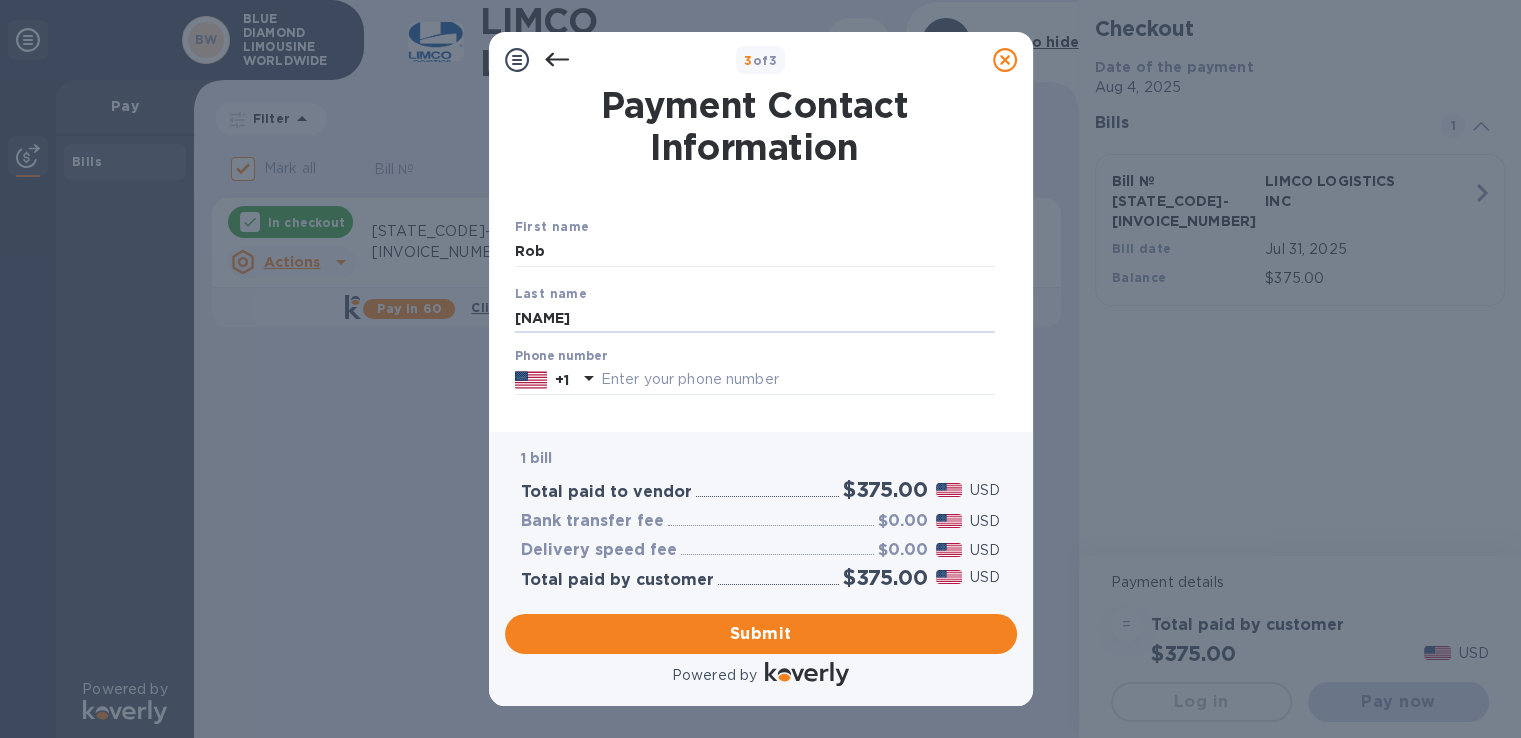 type on "[NAME]" 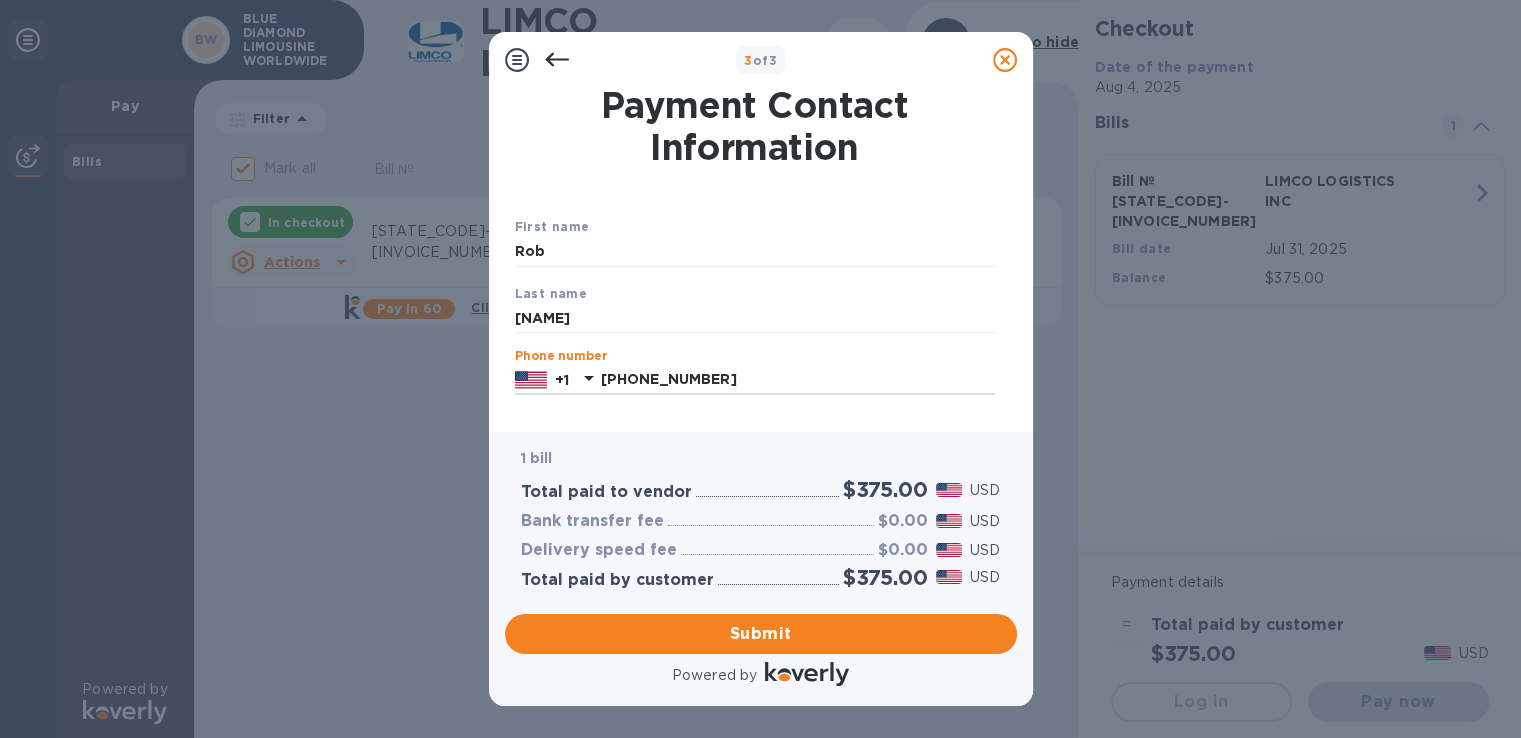 type on "[PHONE_NUMBER]" 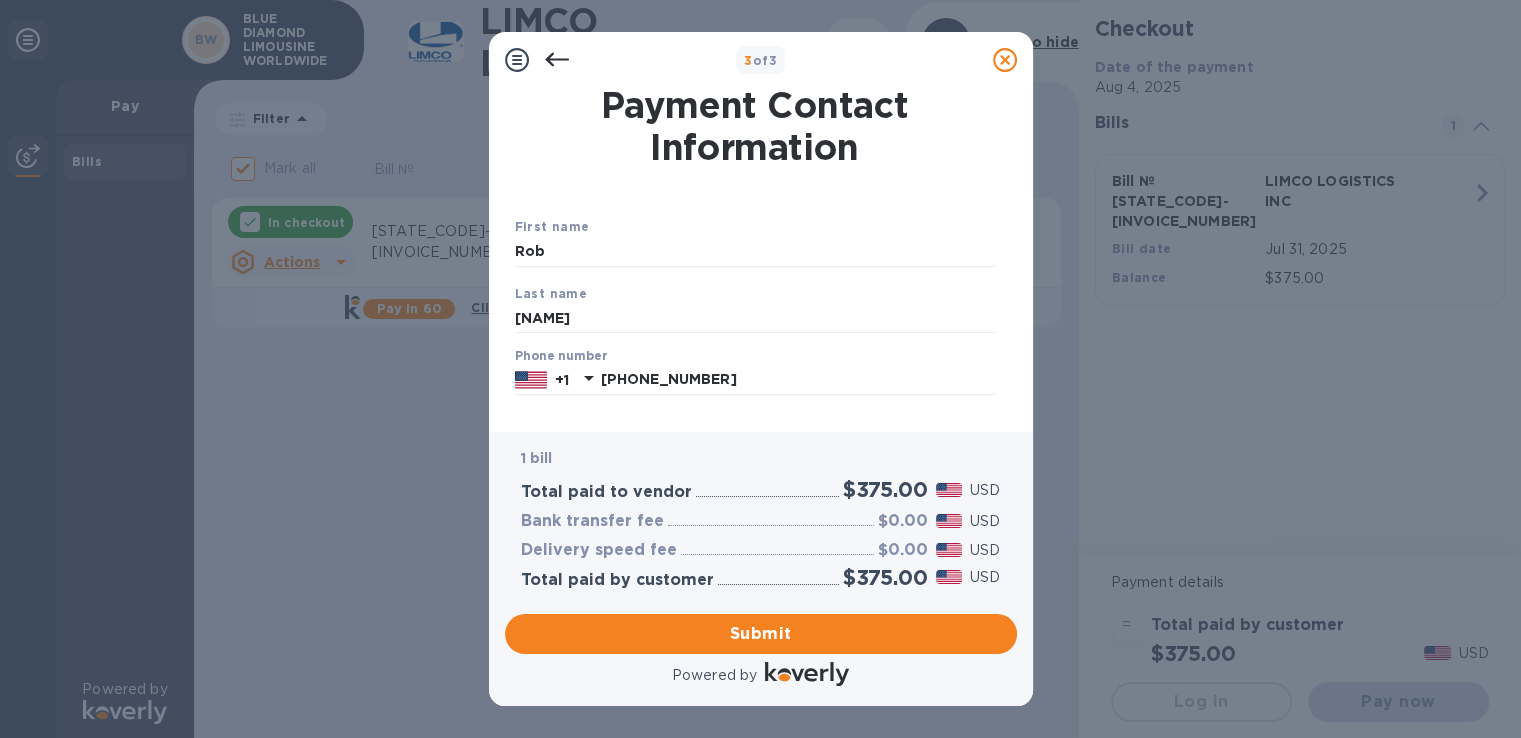 scroll, scrollTop: 248, scrollLeft: 0, axis: vertical 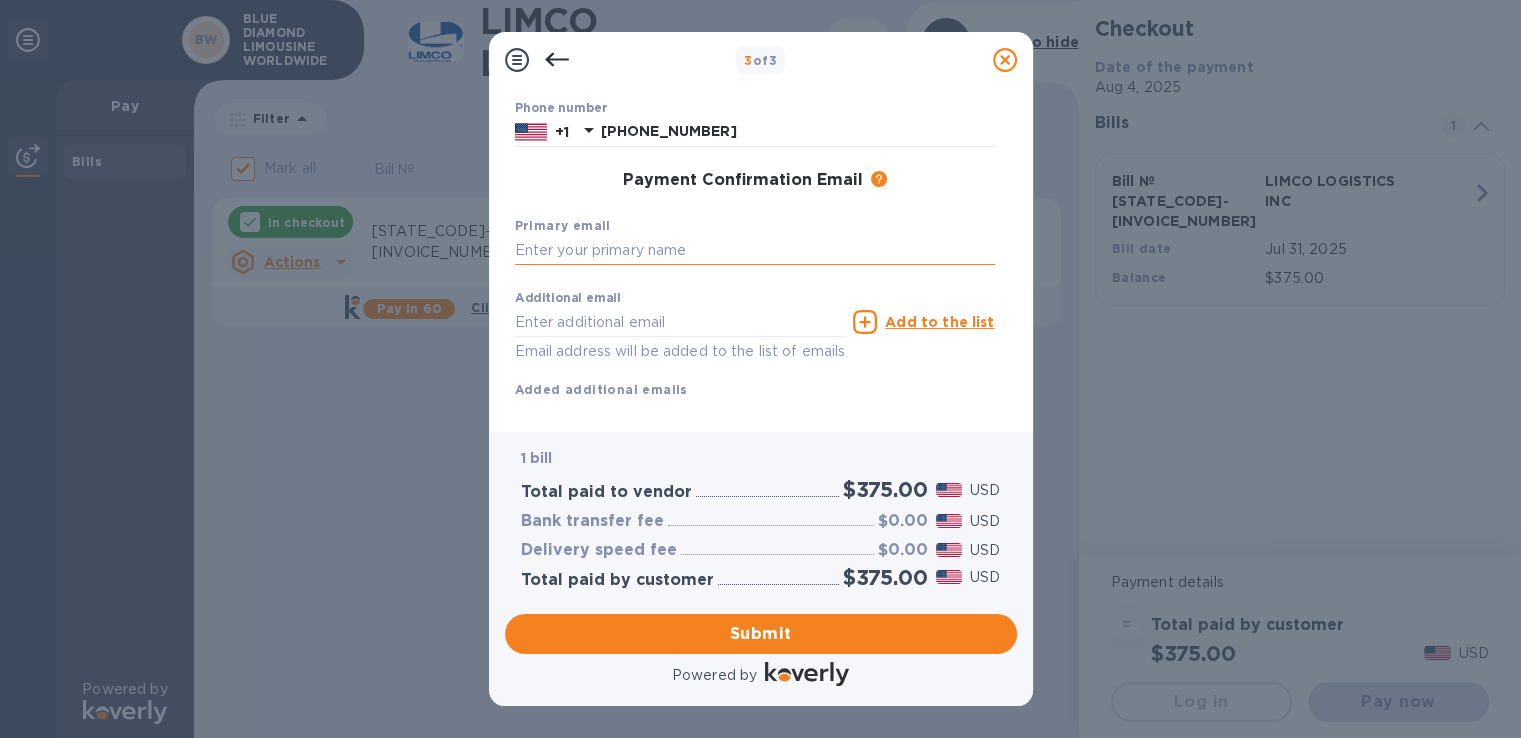 click at bounding box center [755, 251] 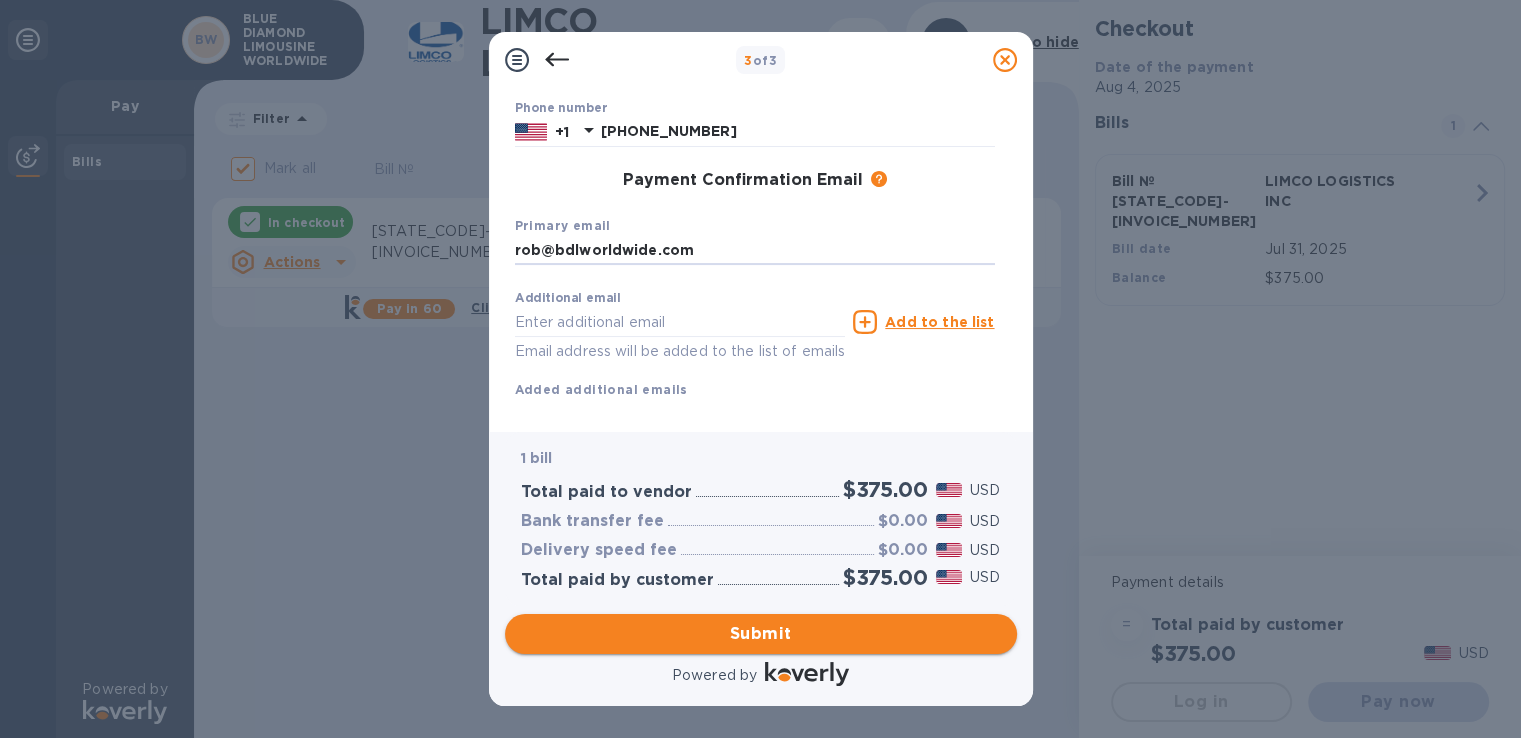 type on "rob@bdlworldwide.com" 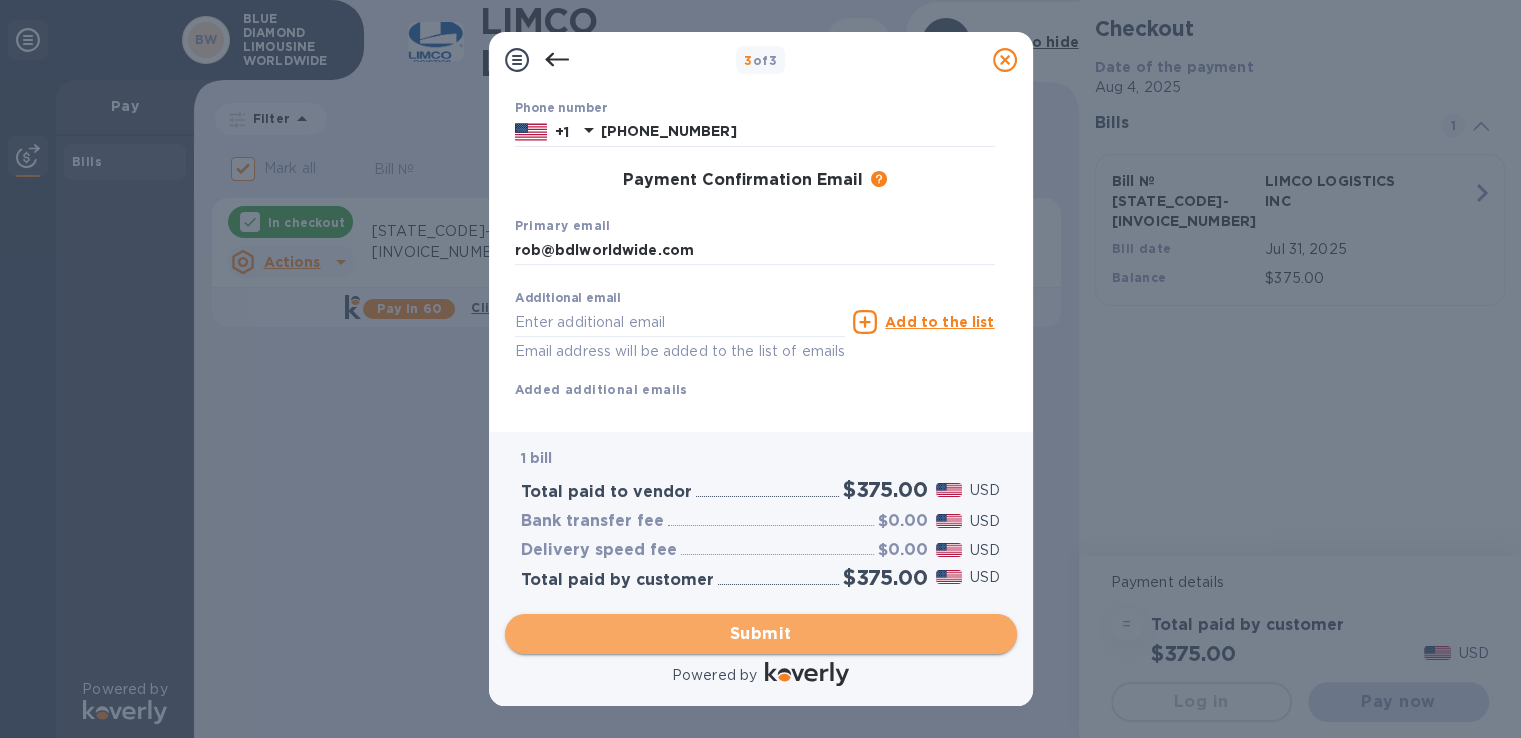 click on "Submit" at bounding box center (761, 634) 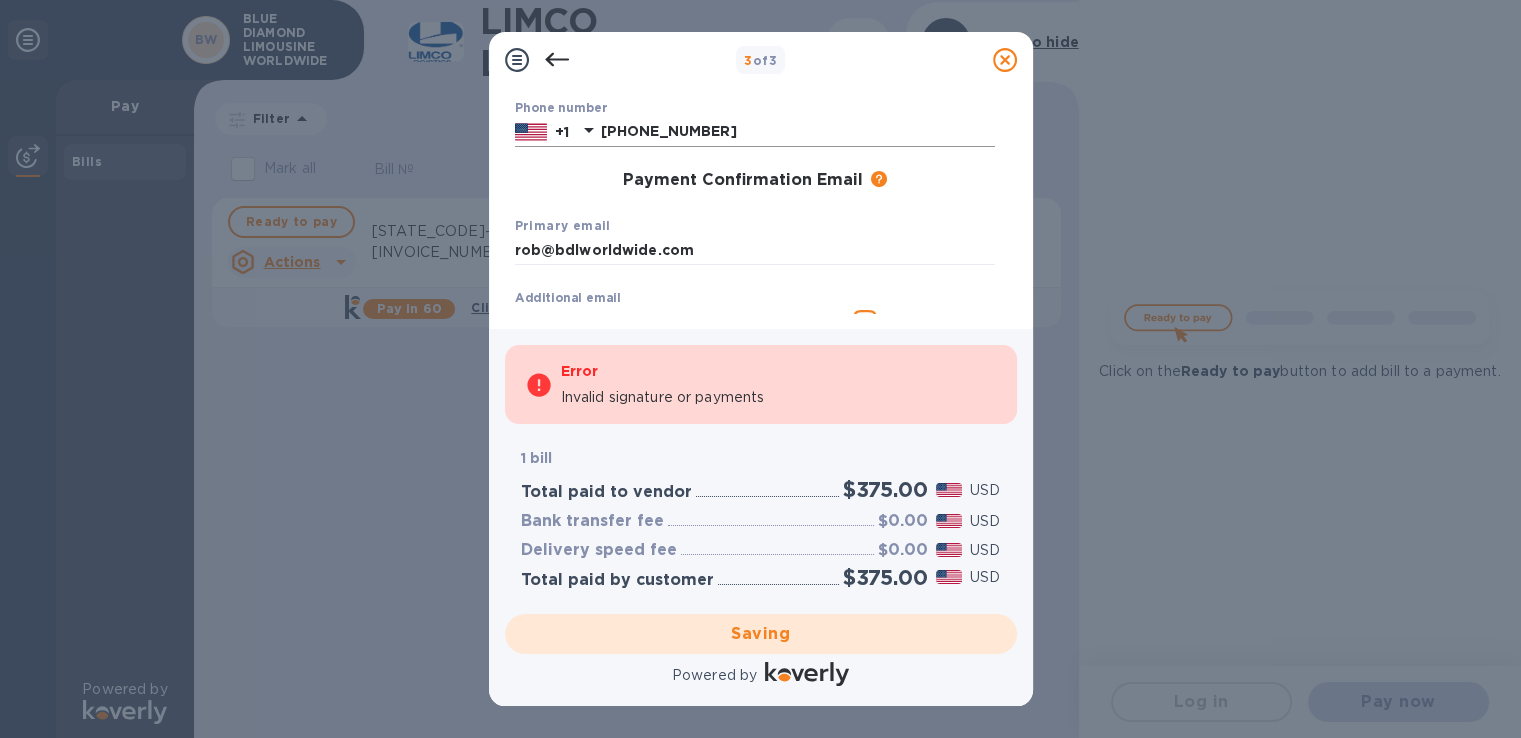 scroll, scrollTop: 0, scrollLeft: 0, axis: both 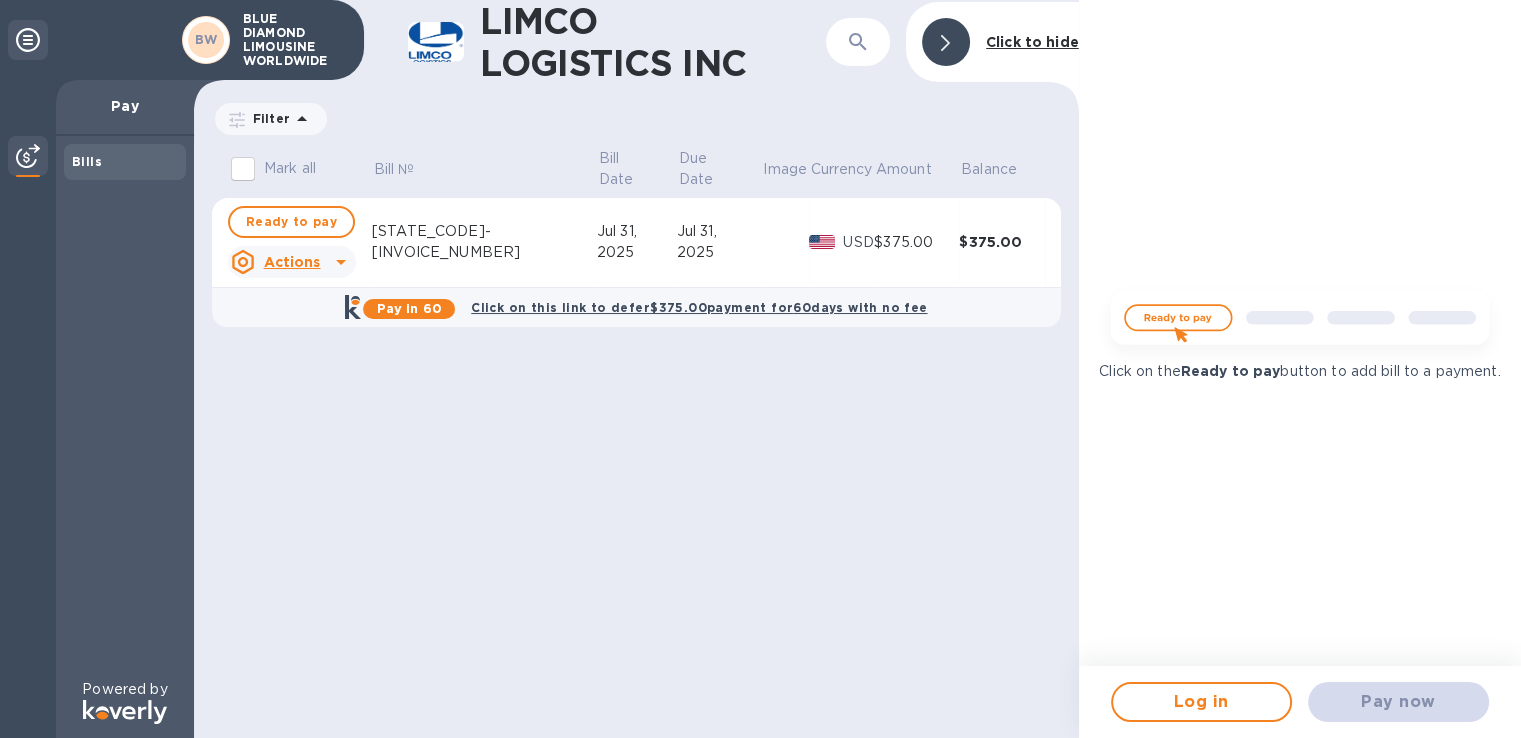click on "Mark all" at bounding box center (243, 169) 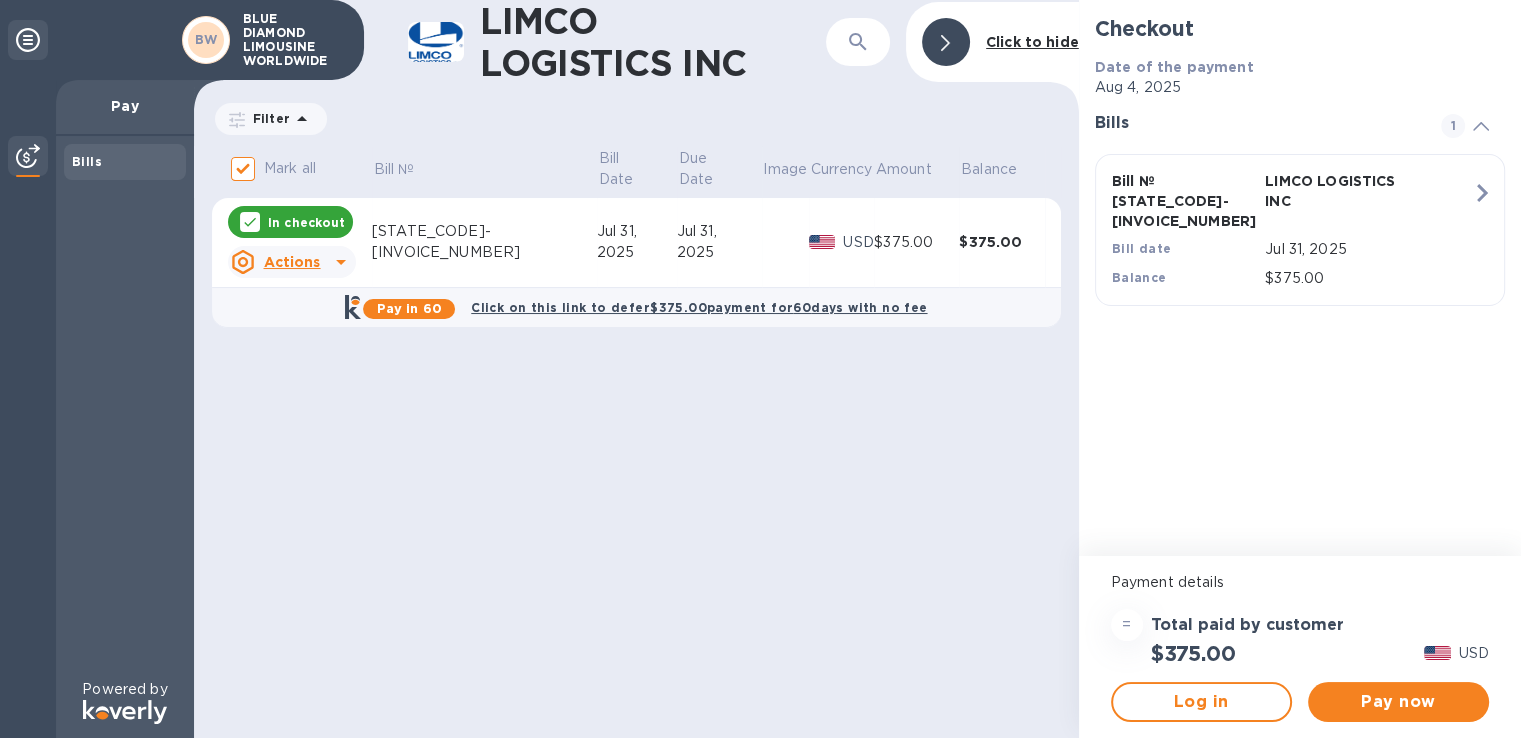 click on "In checkout" at bounding box center (306, 222) 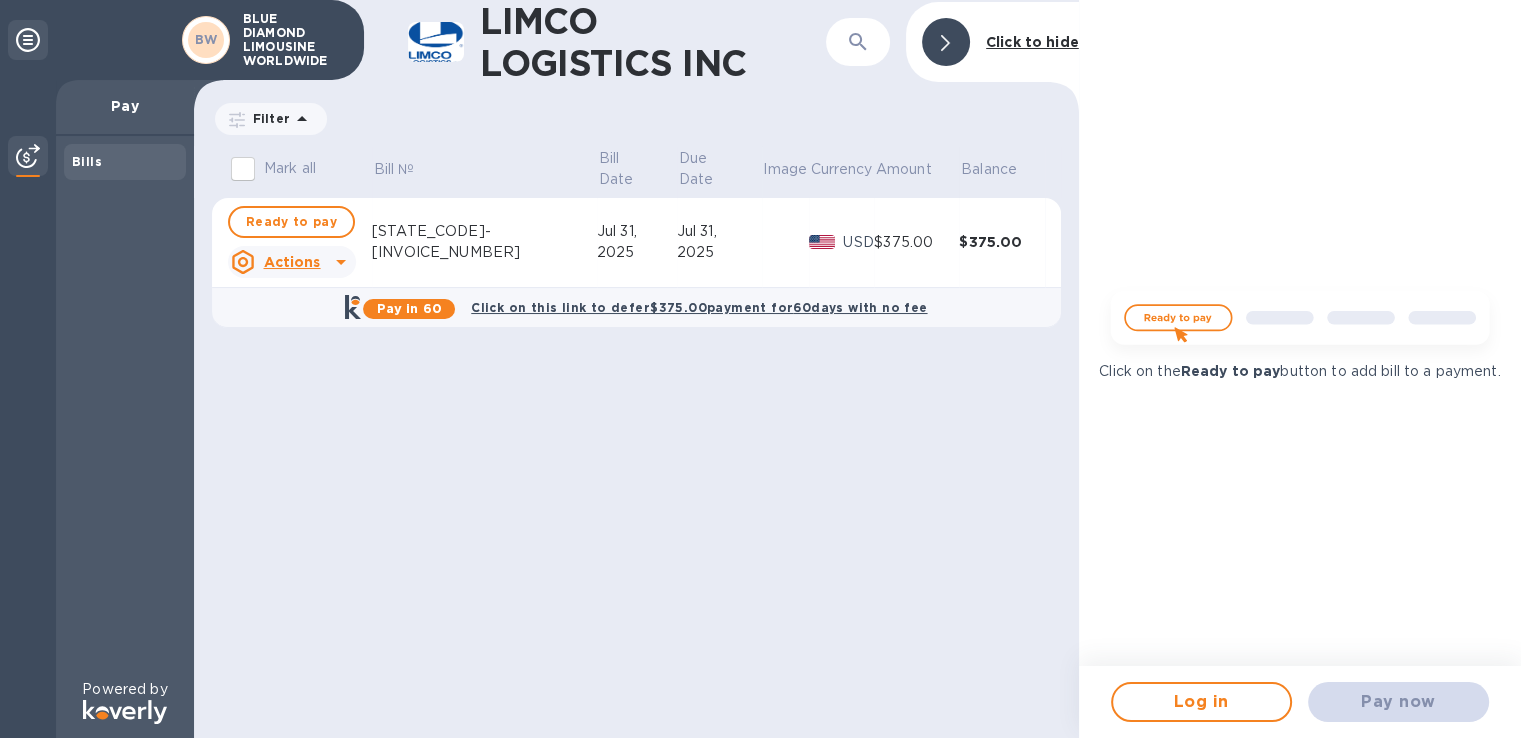 click on "Mark all" at bounding box center [243, 169] 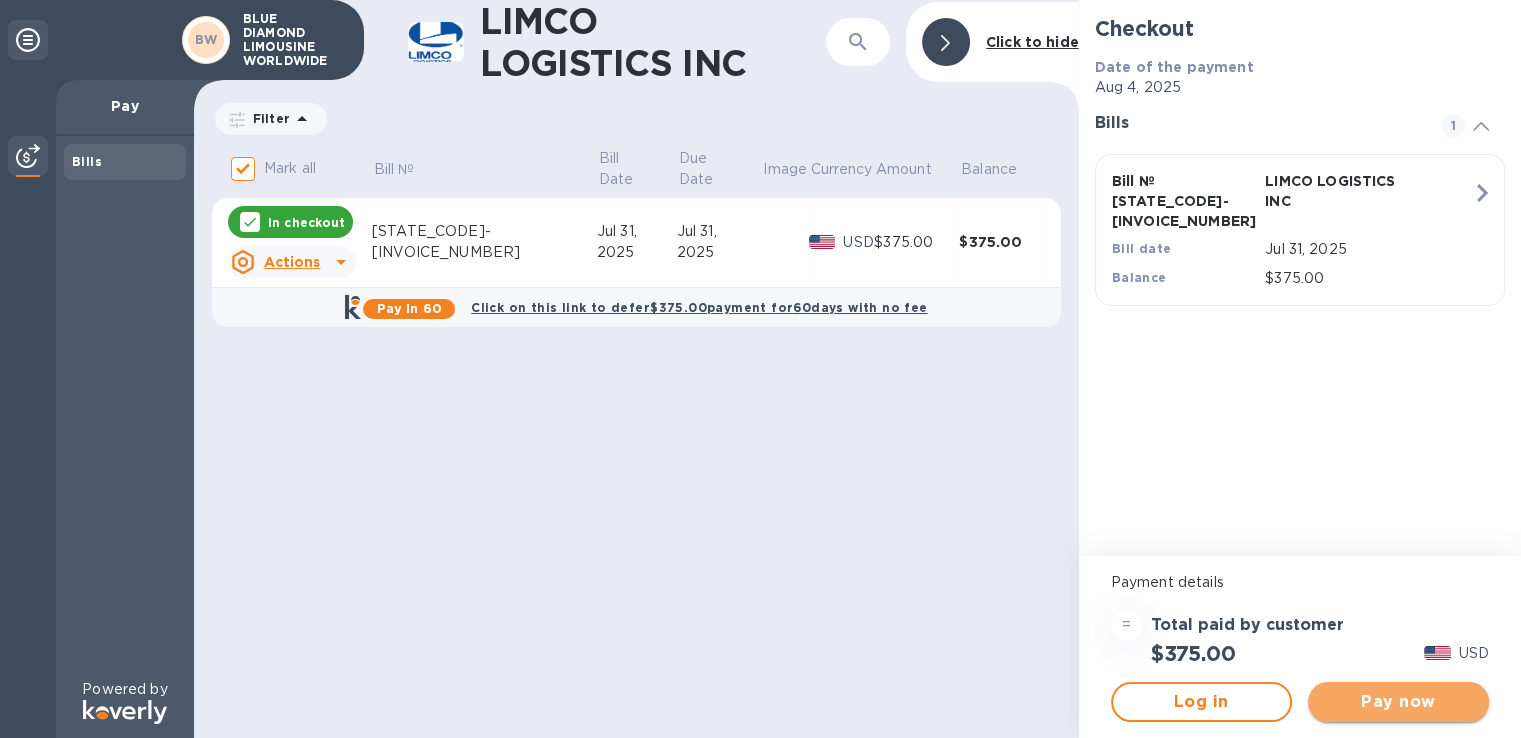 click on "Pay now" at bounding box center [1398, 702] 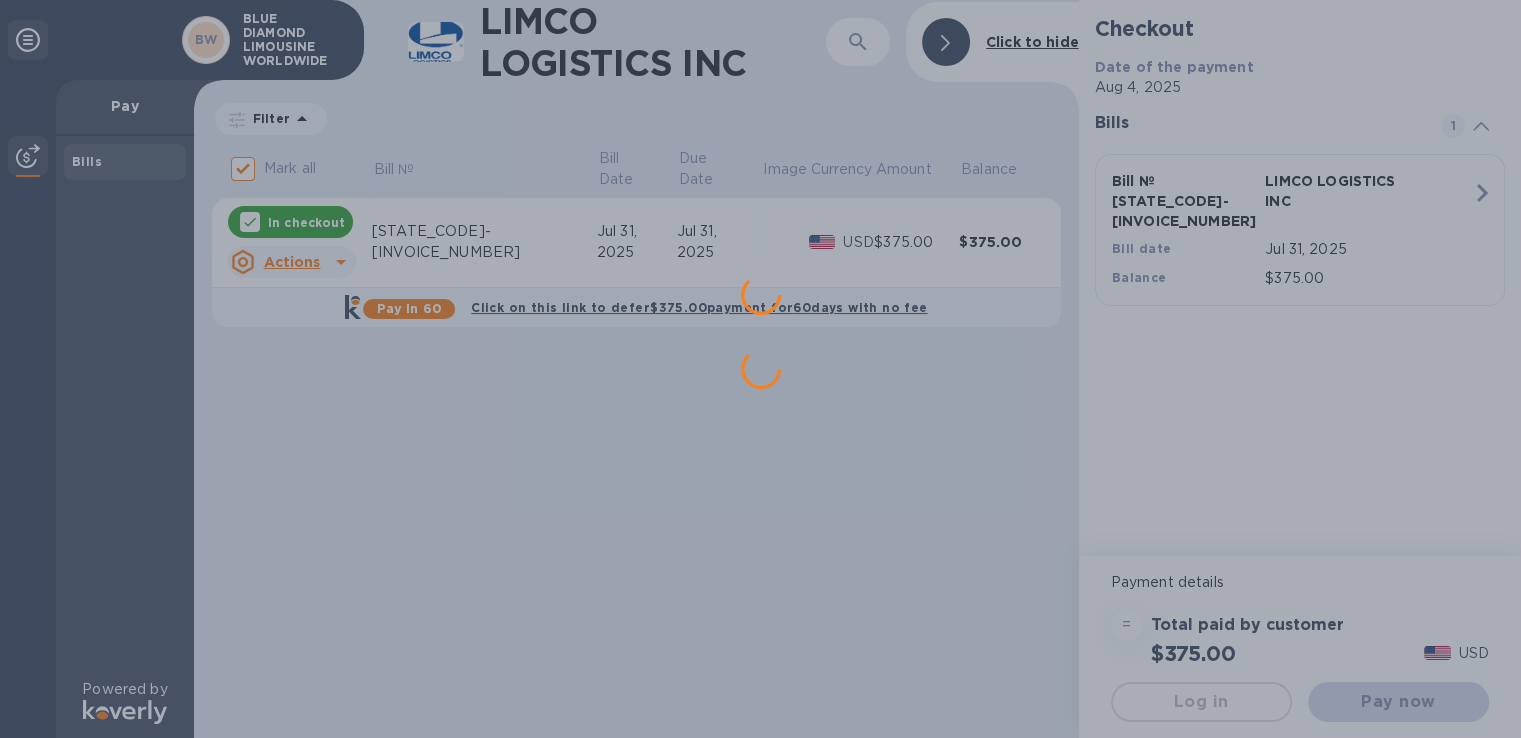 scroll, scrollTop: 0, scrollLeft: 0, axis: both 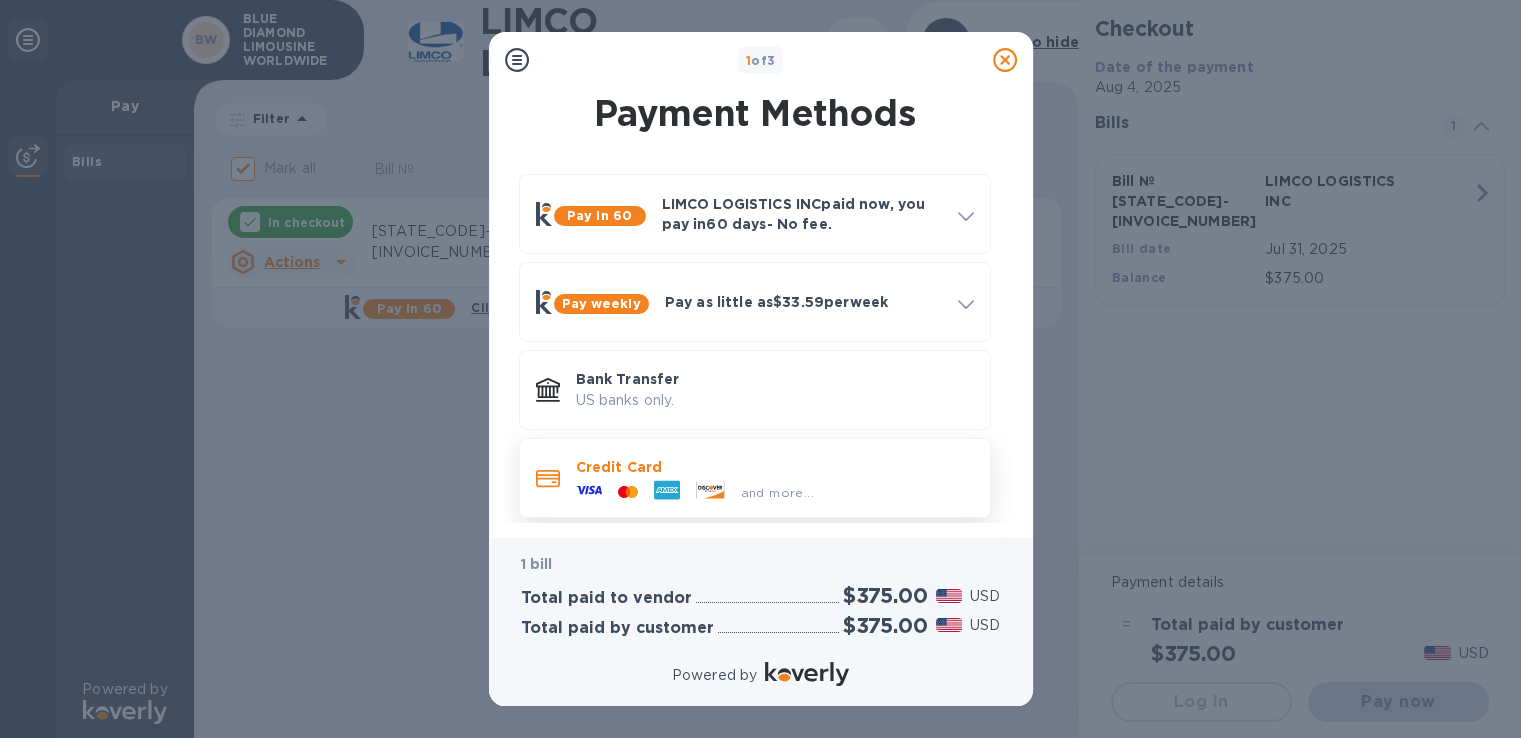 click on "Credit Card" at bounding box center [775, 467] 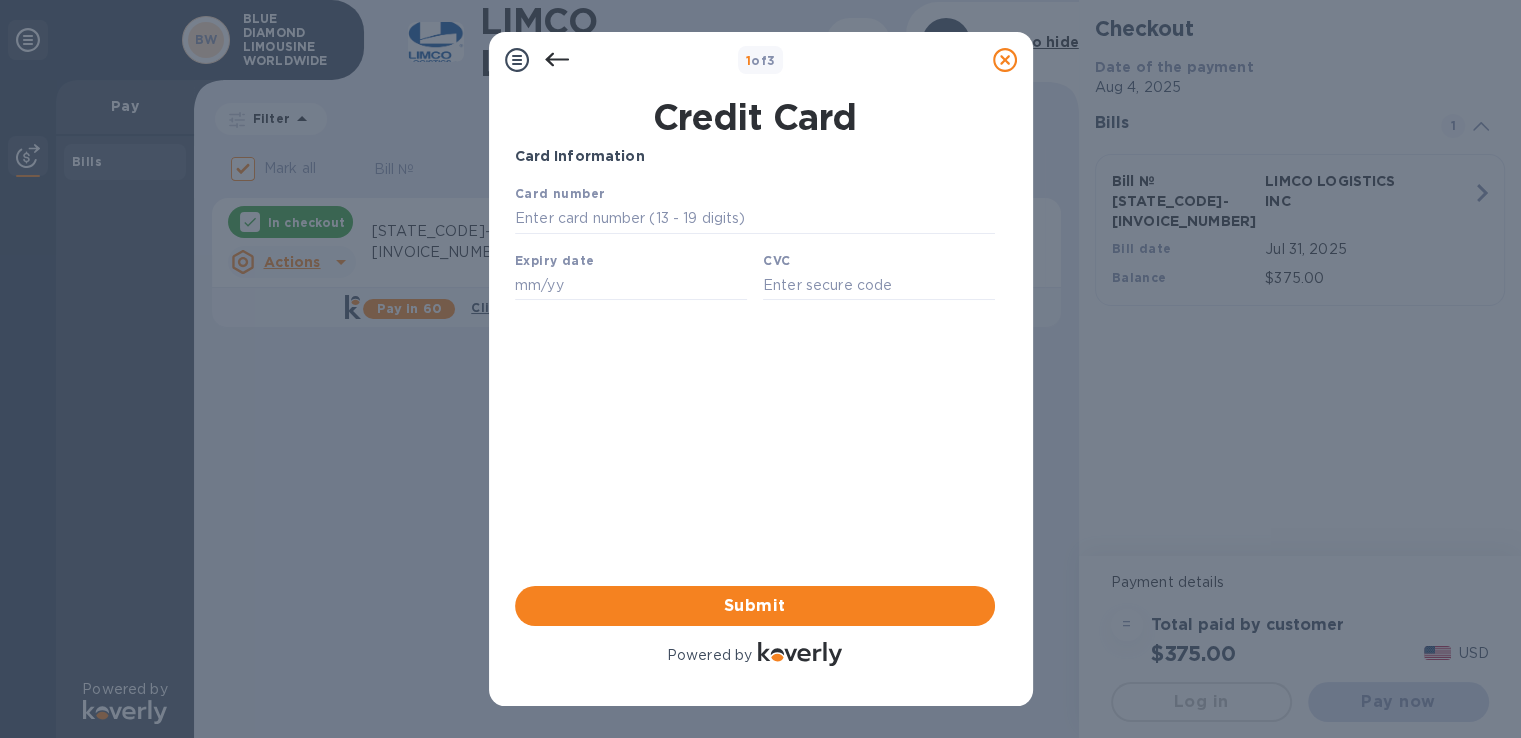 scroll, scrollTop: 0, scrollLeft: 0, axis: both 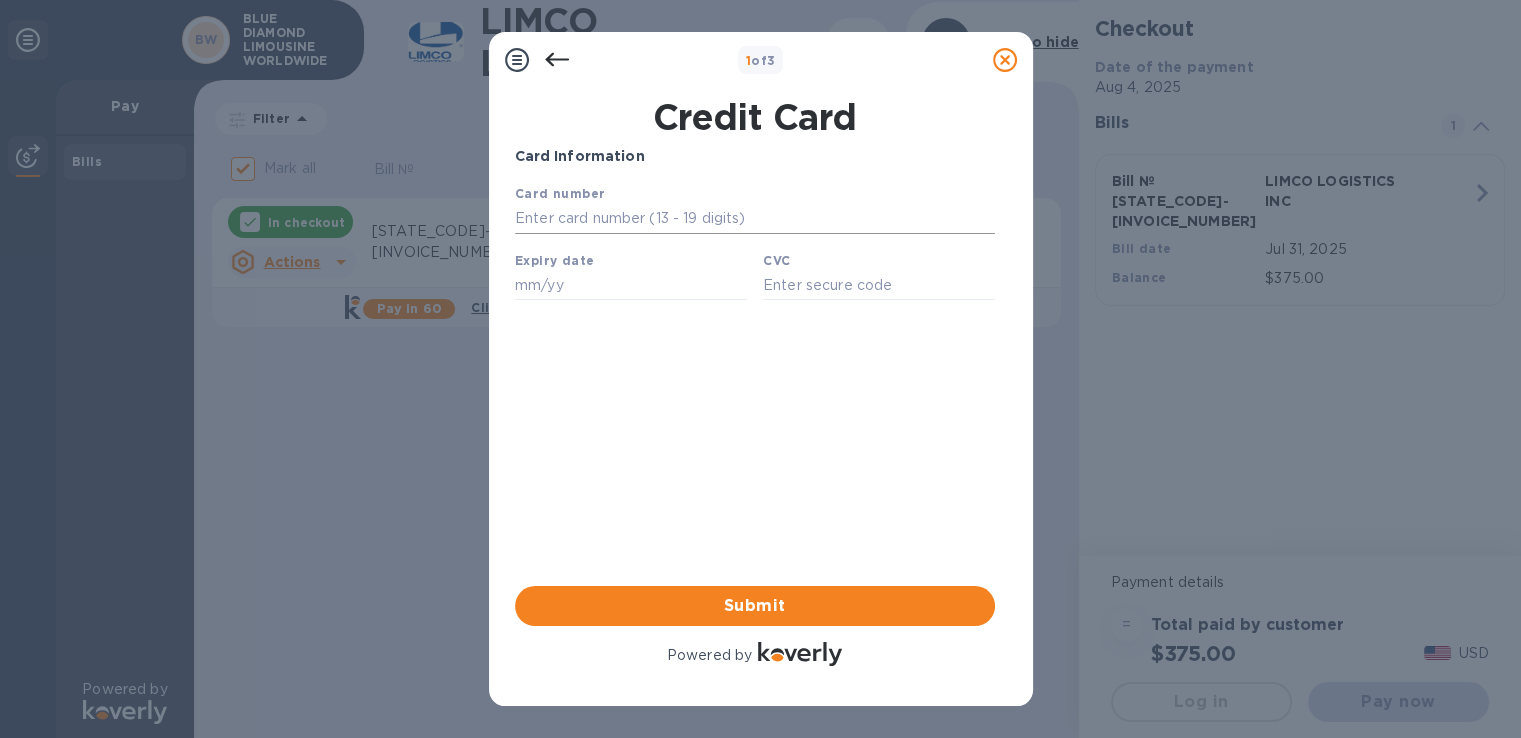 click at bounding box center [754, 219] 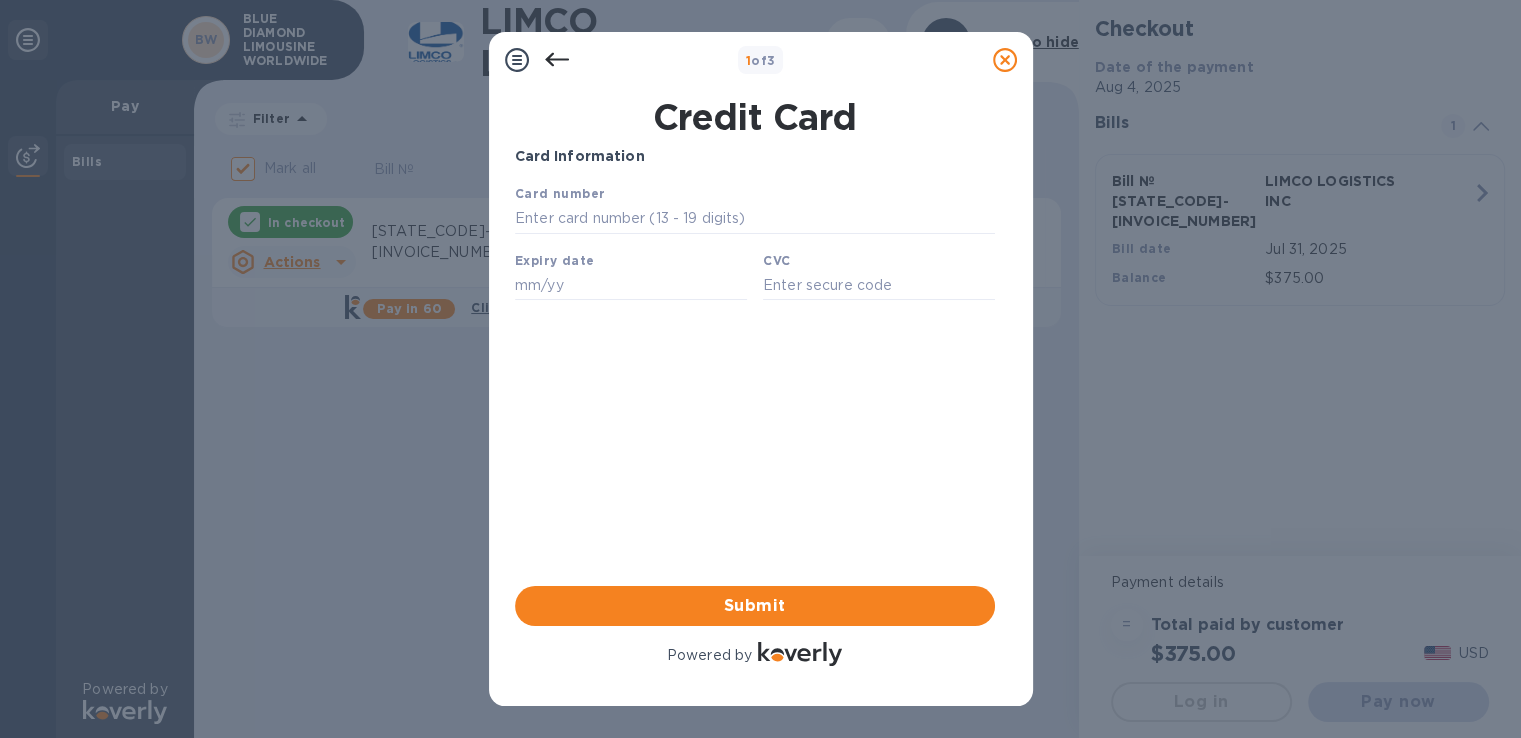 type on "[CREDIT_CARD_NUMBER]" 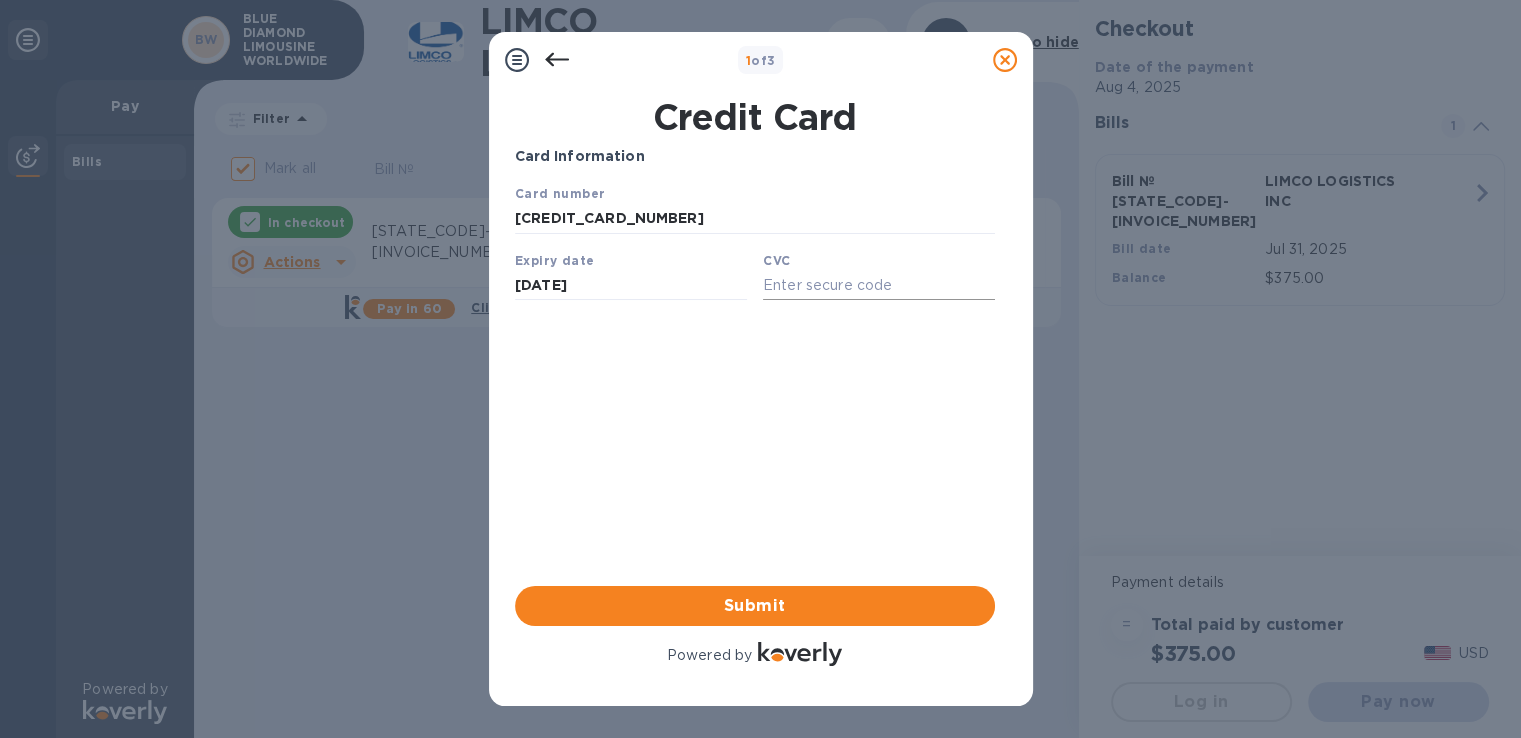 click at bounding box center (878, 285) 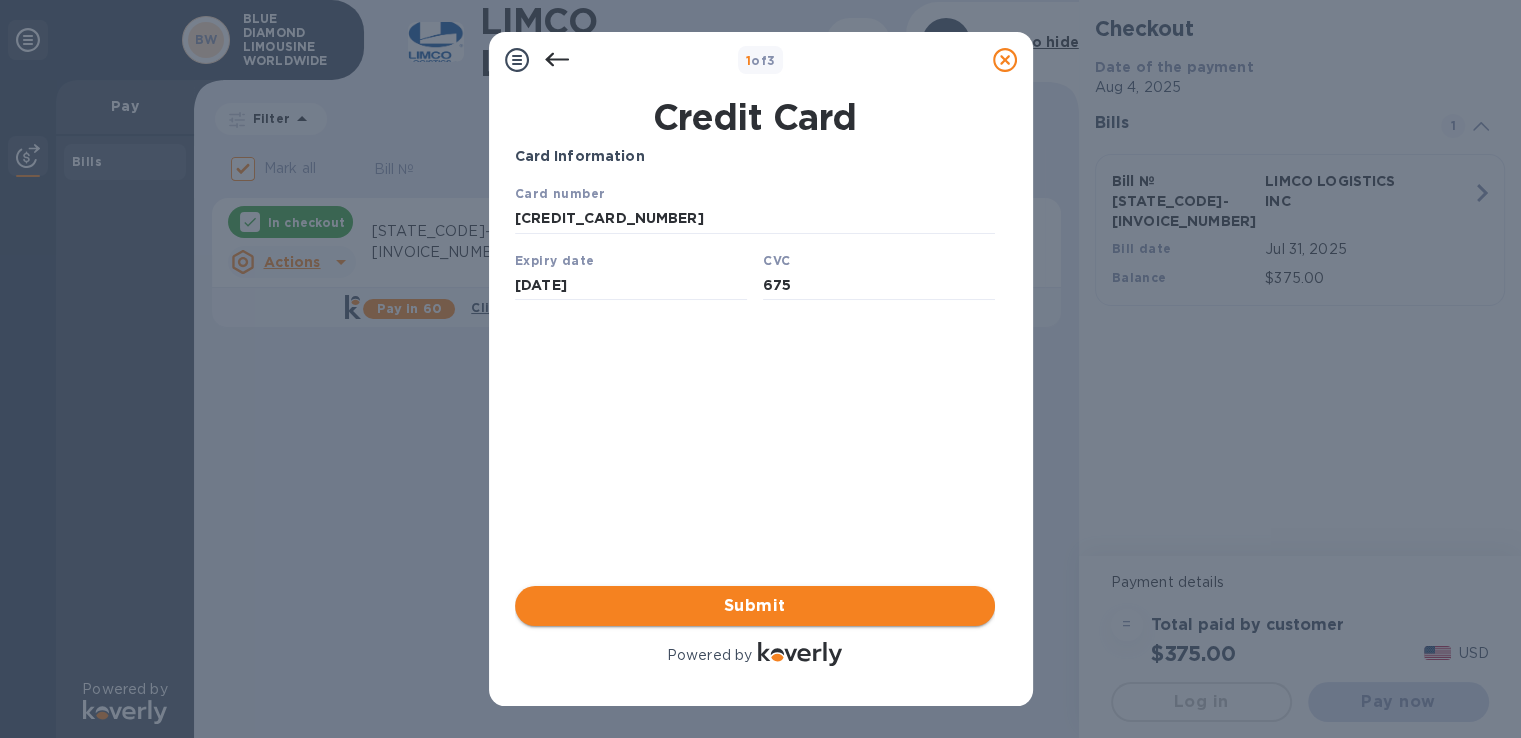 type on "675" 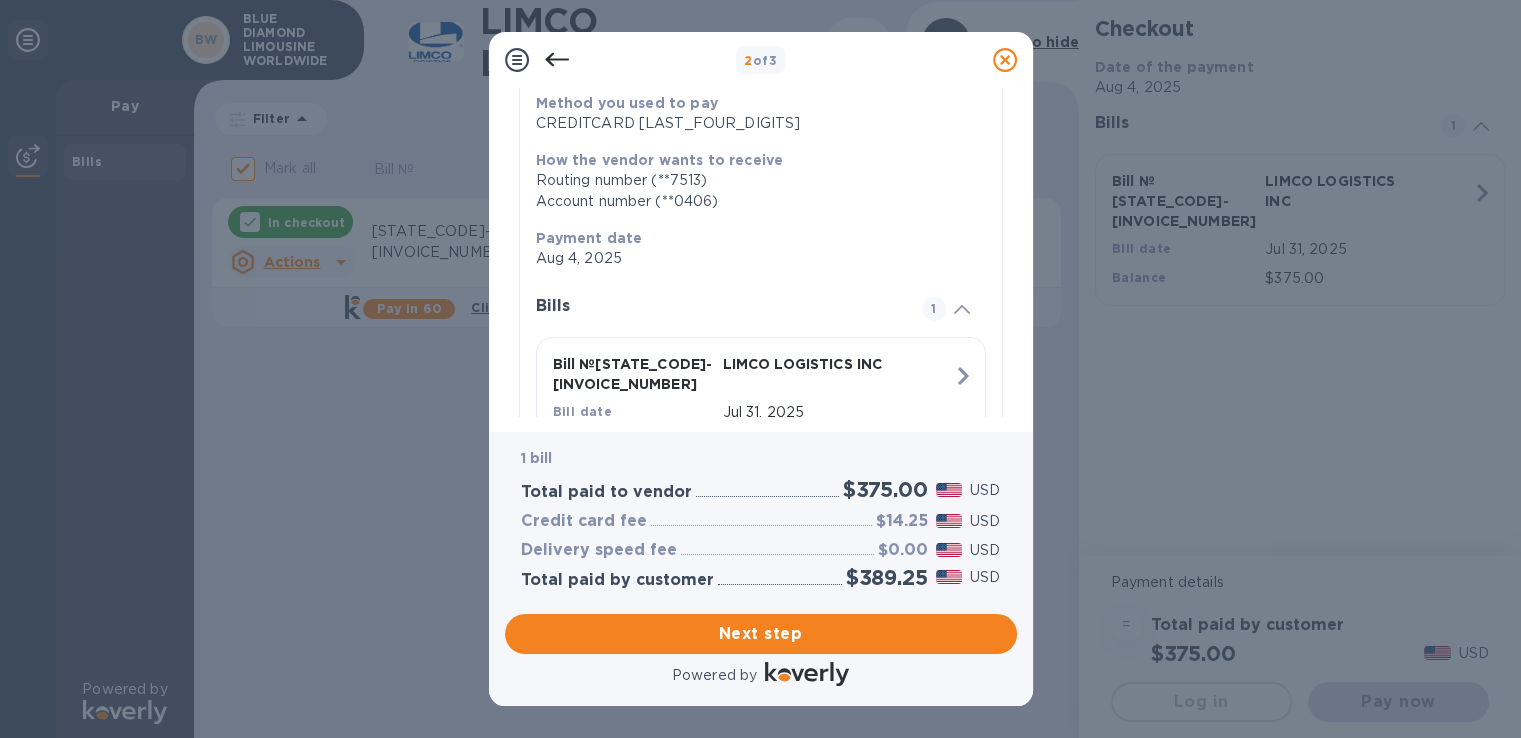 scroll, scrollTop: 56, scrollLeft: 0, axis: vertical 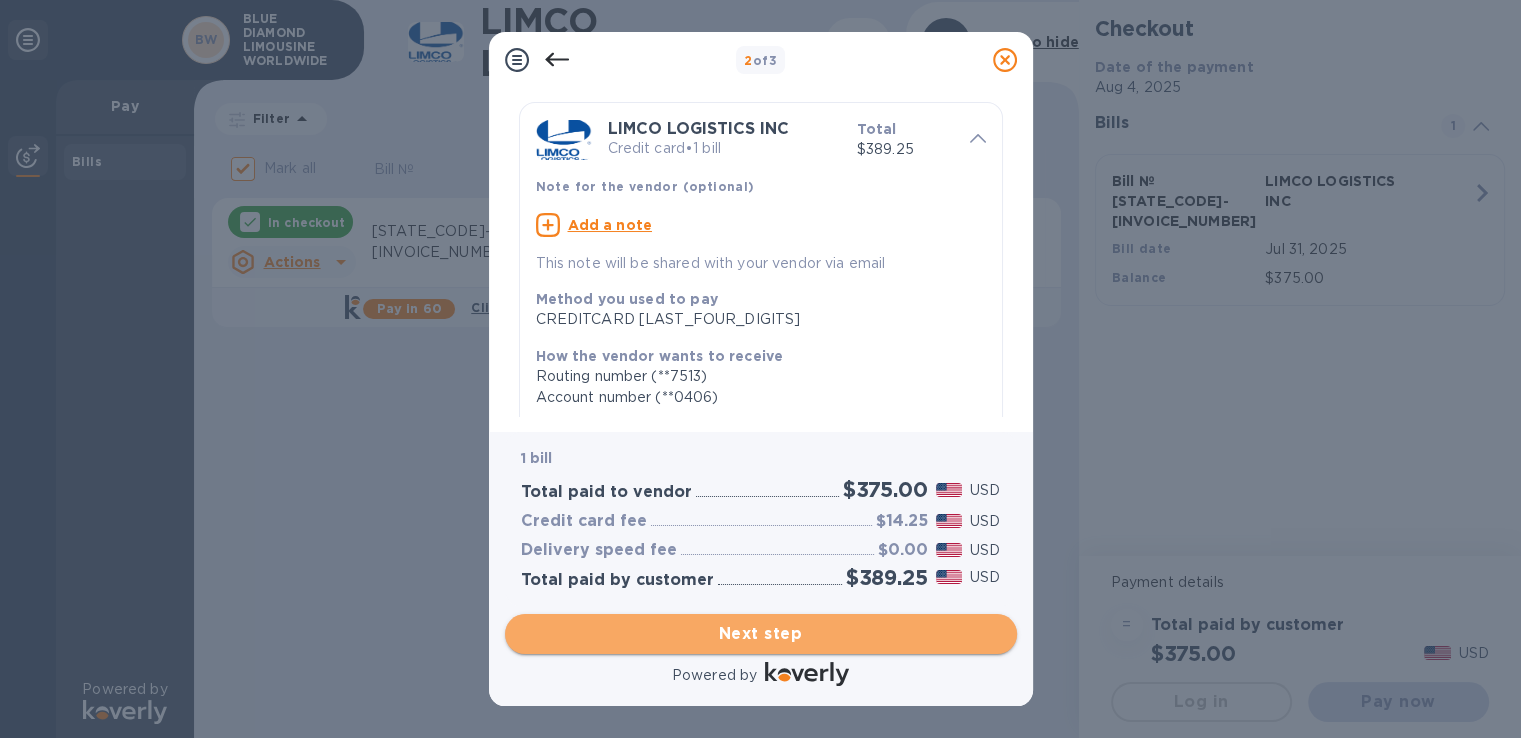 click on "Next step" at bounding box center [761, 634] 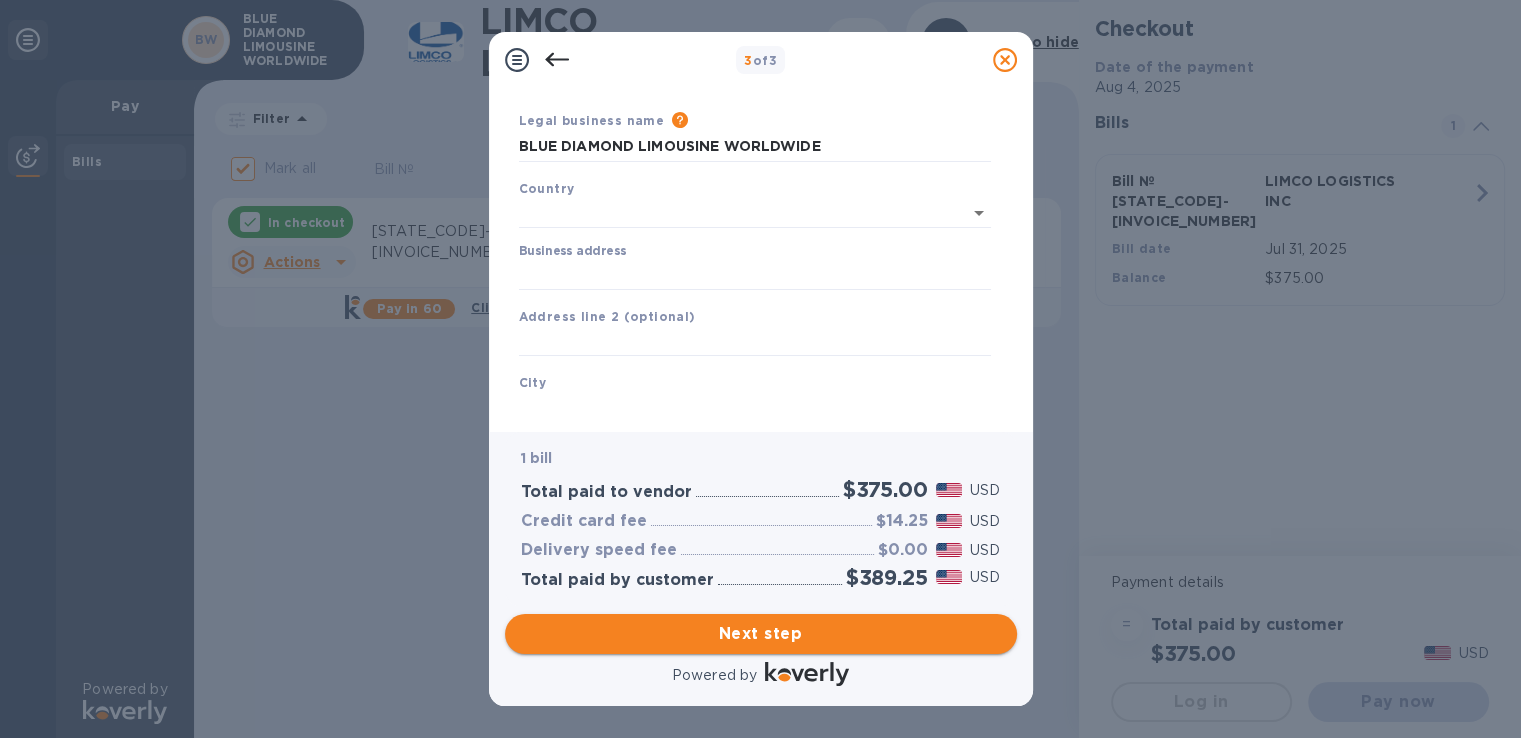 type on "United States" 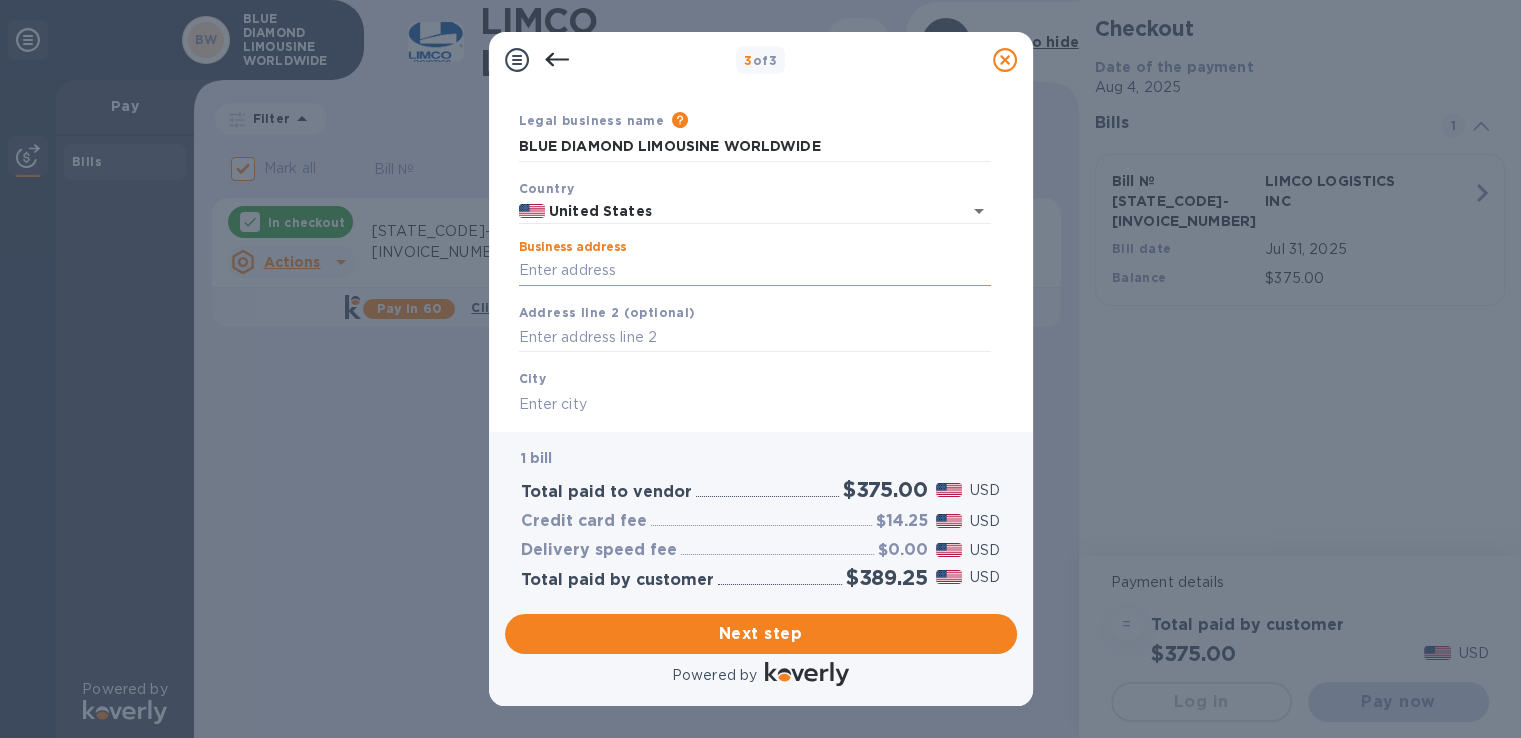 click on "Business address" at bounding box center (755, 271) 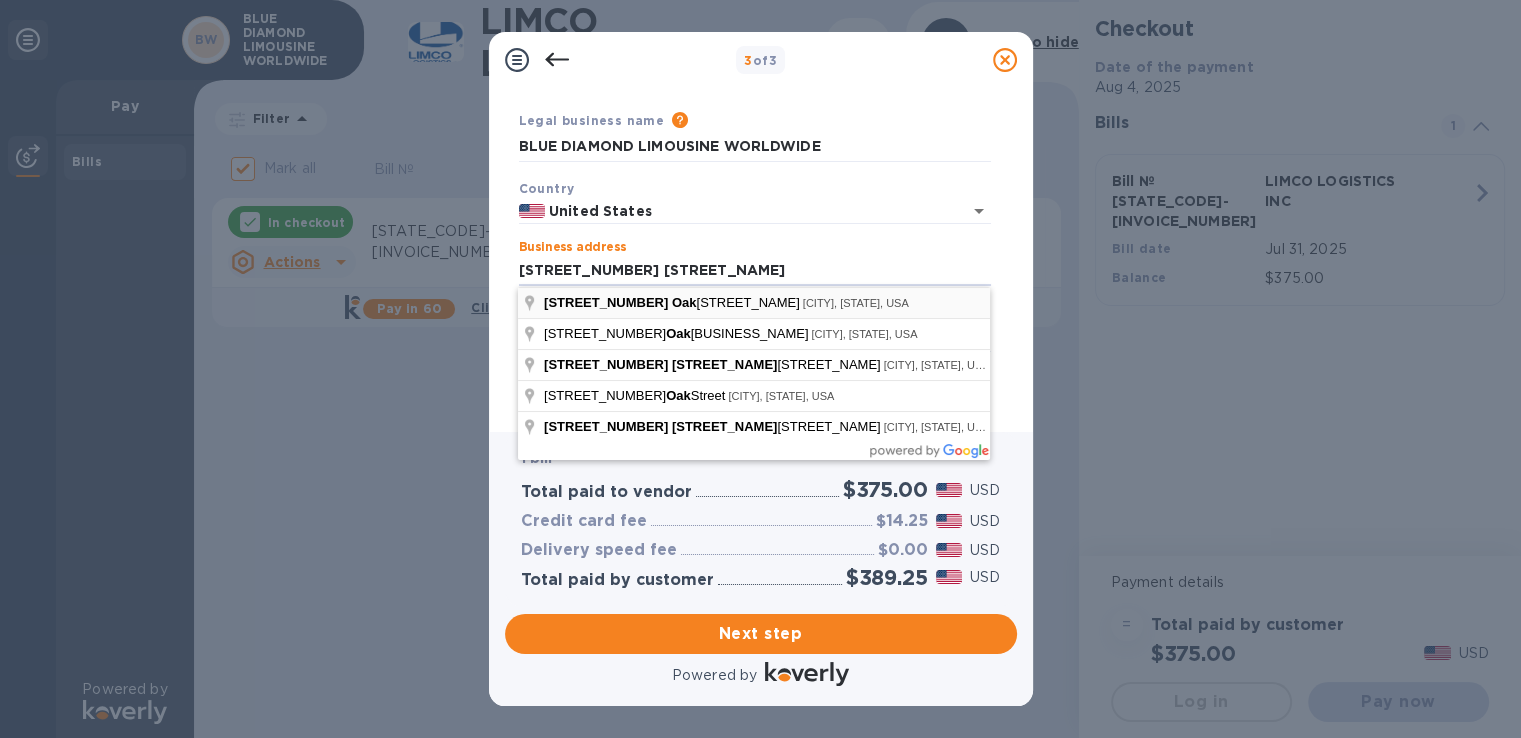 type on "[STREET_NUMBER] [STREET_NAME]" 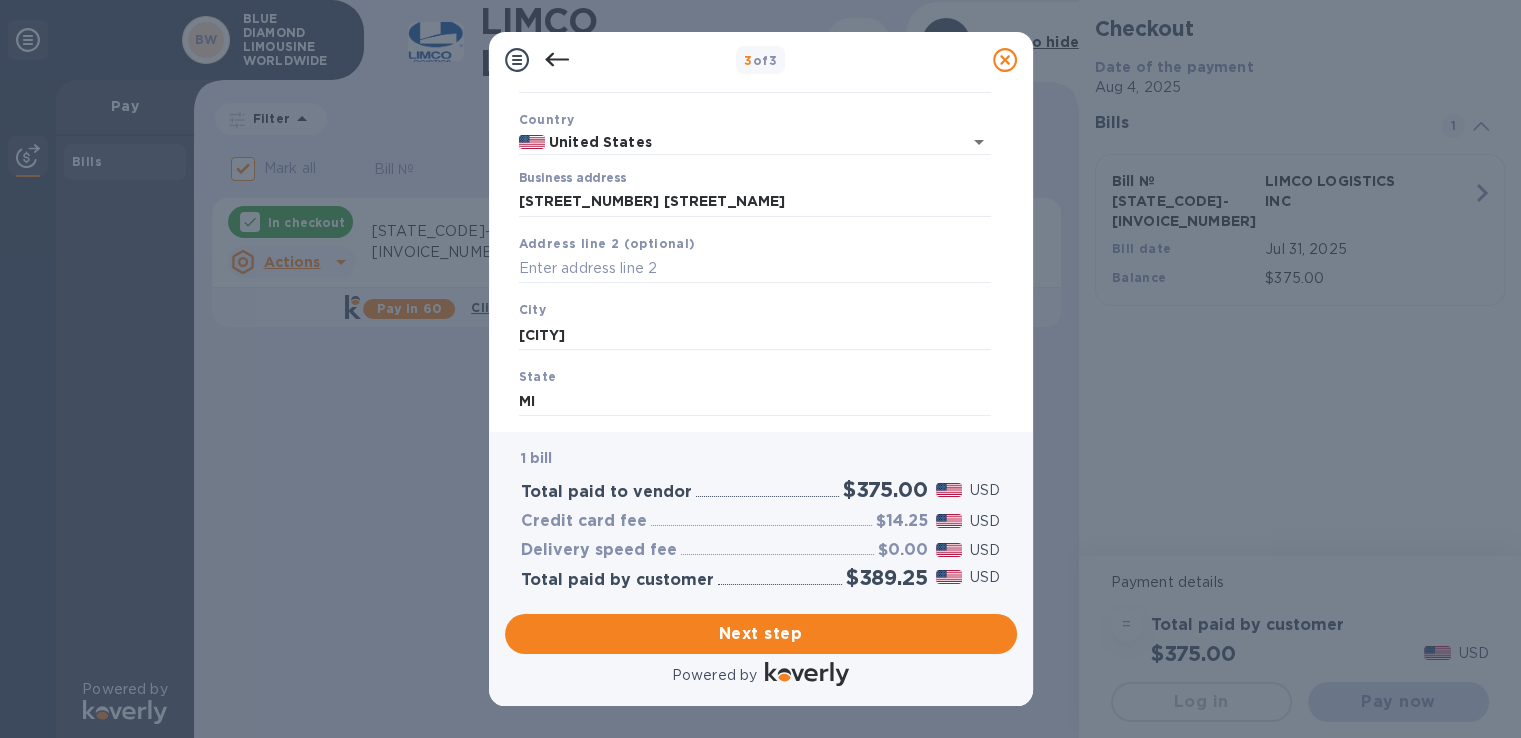 scroll, scrollTop: 243, scrollLeft: 0, axis: vertical 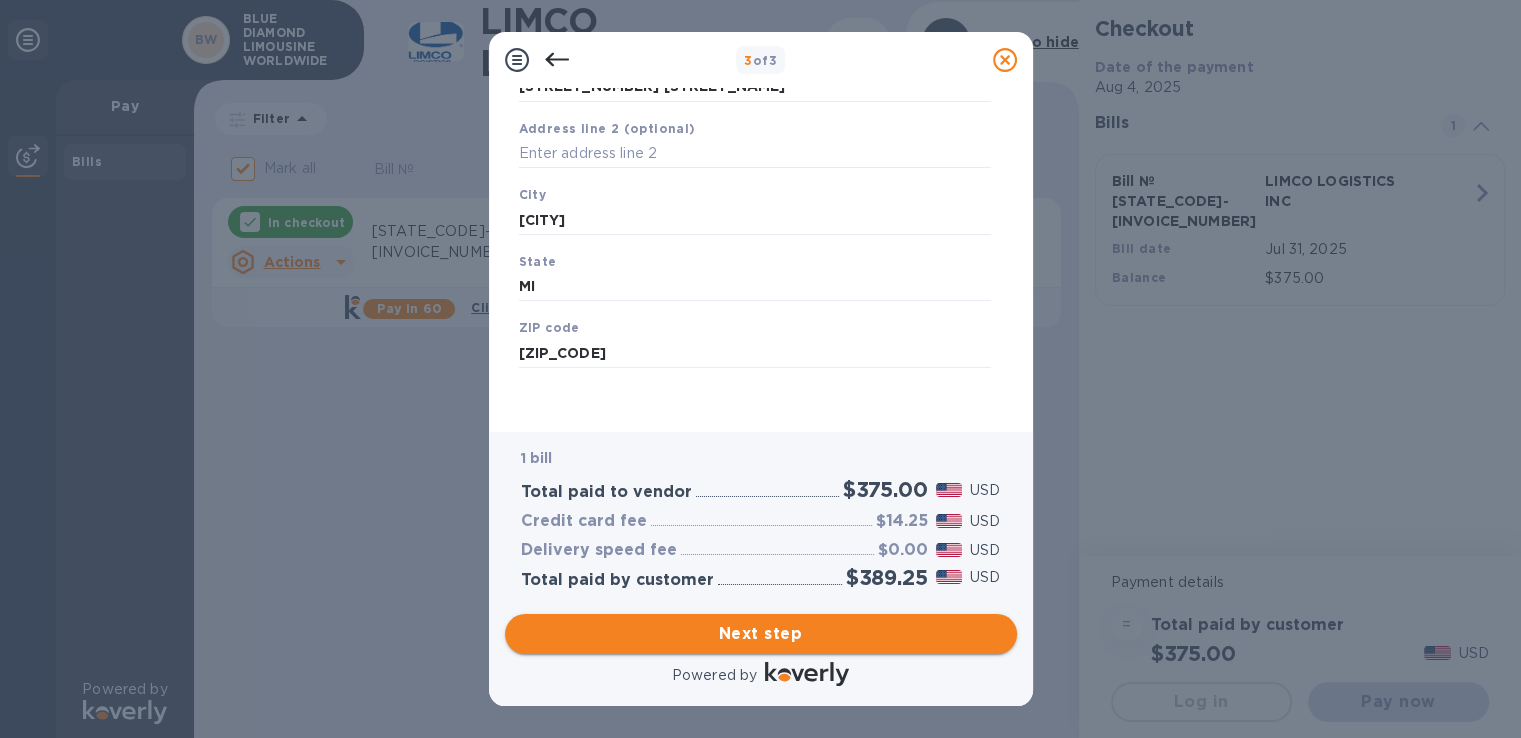 click on "Next step" at bounding box center (761, 634) 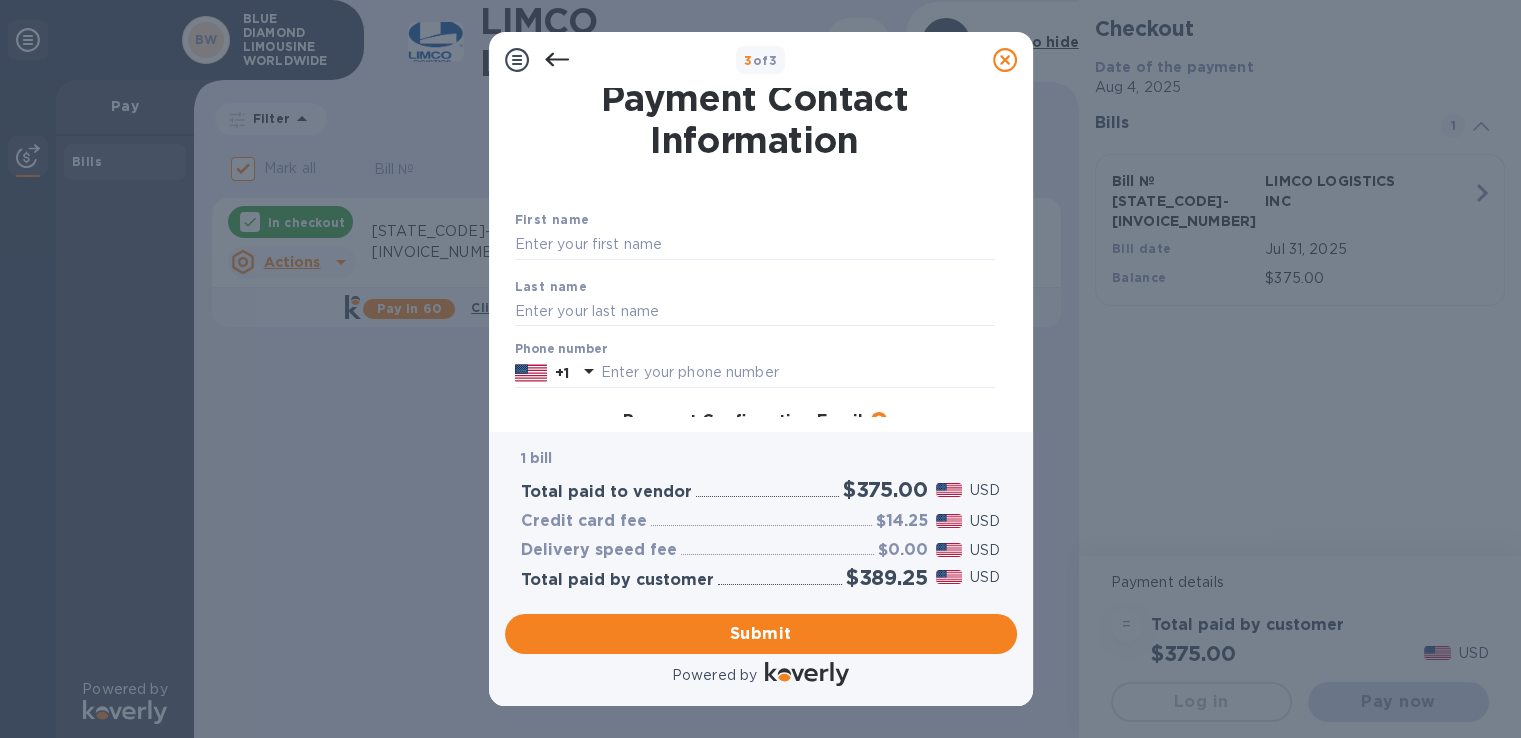 scroll, scrollTop: 0, scrollLeft: 0, axis: both 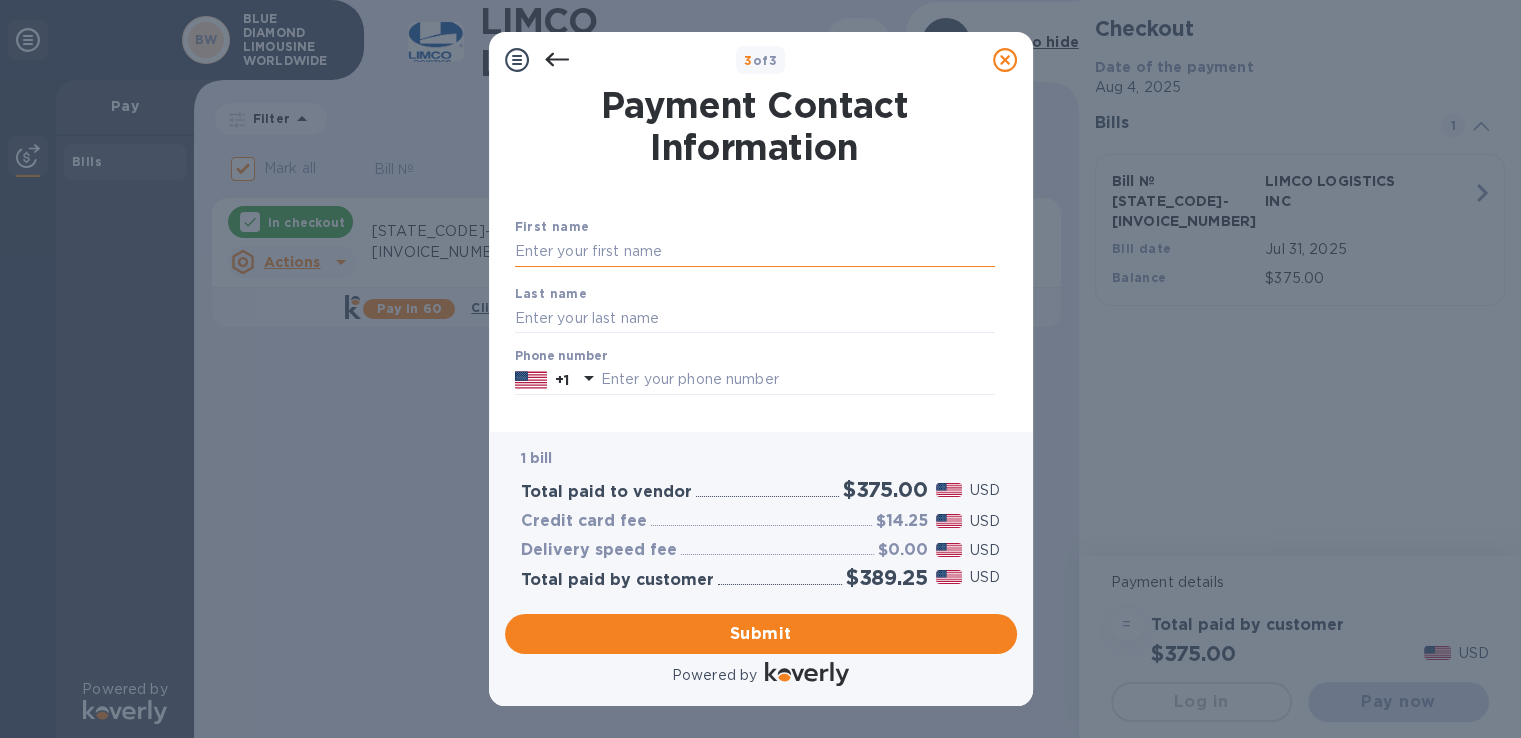 click at bounding box center (755, 252) 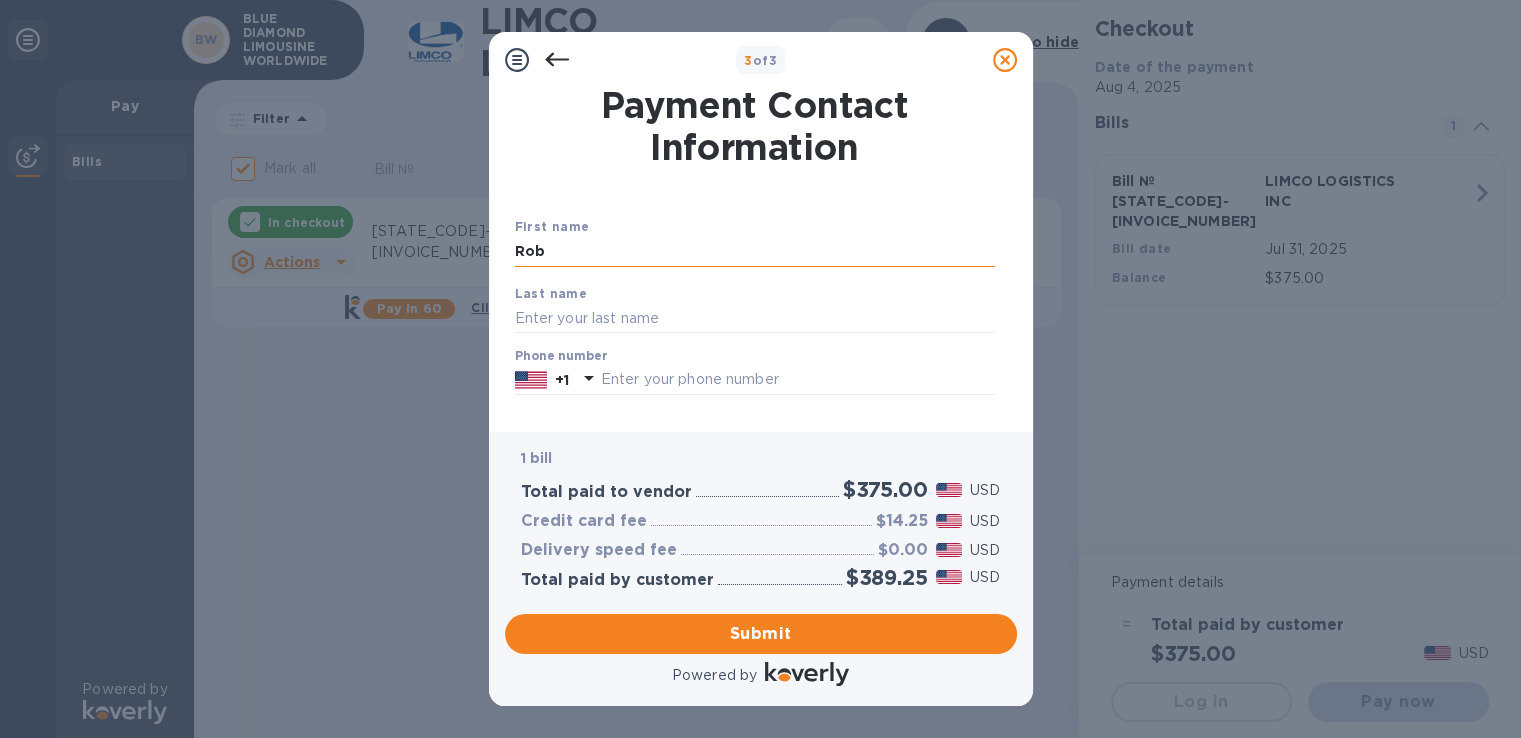 type on "Rob" 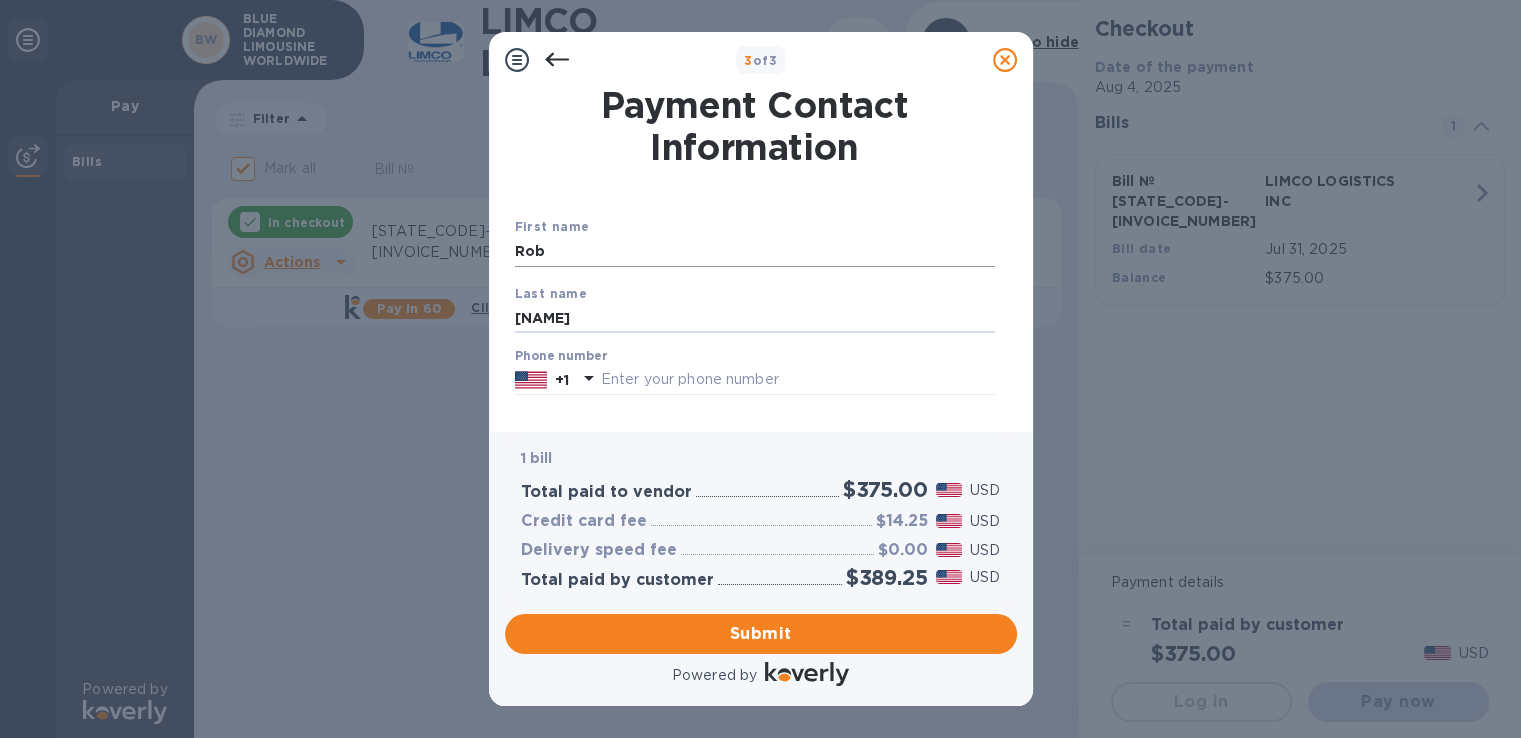 type on "[NAME]" 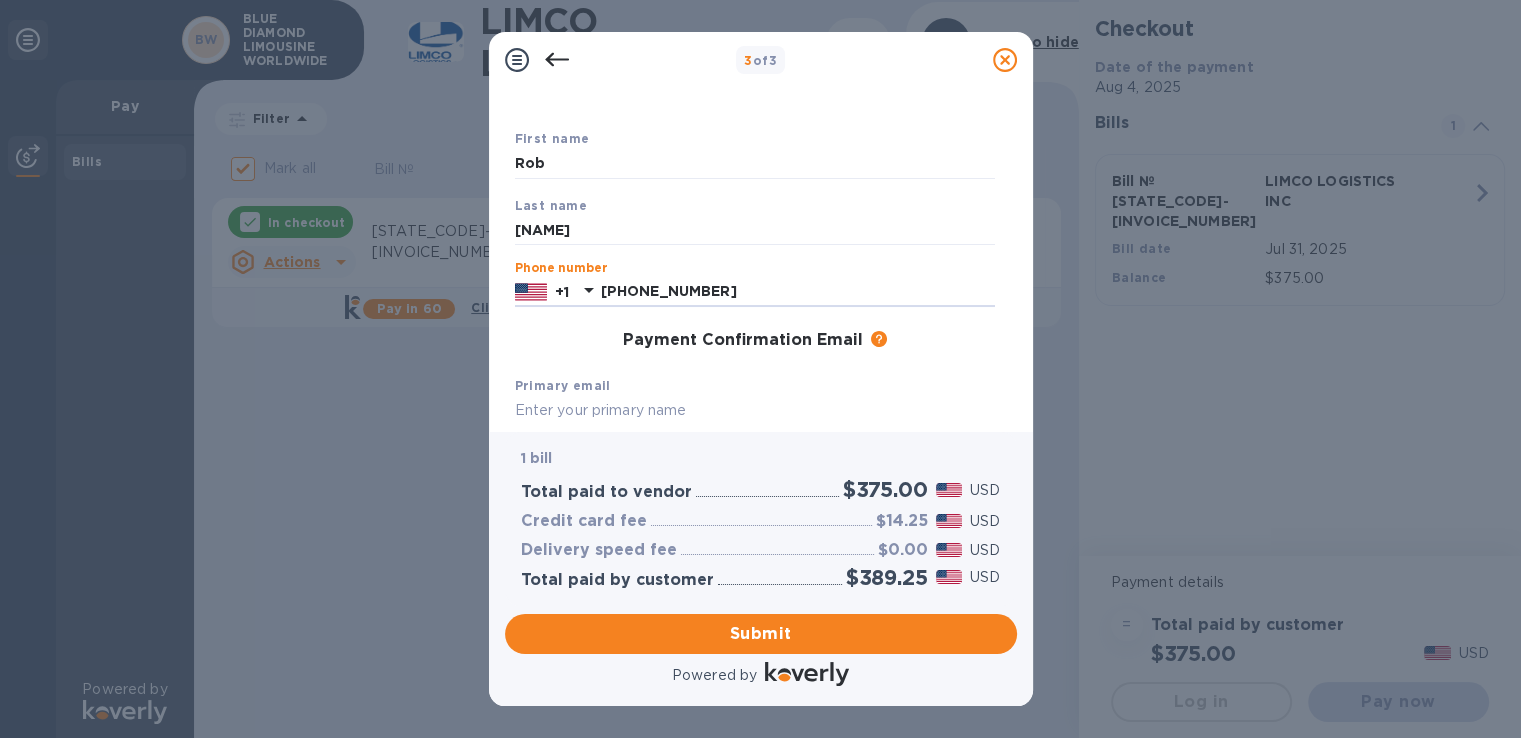 scroll, scrollTop: 289, scrollLeft: 0, axis: vertical 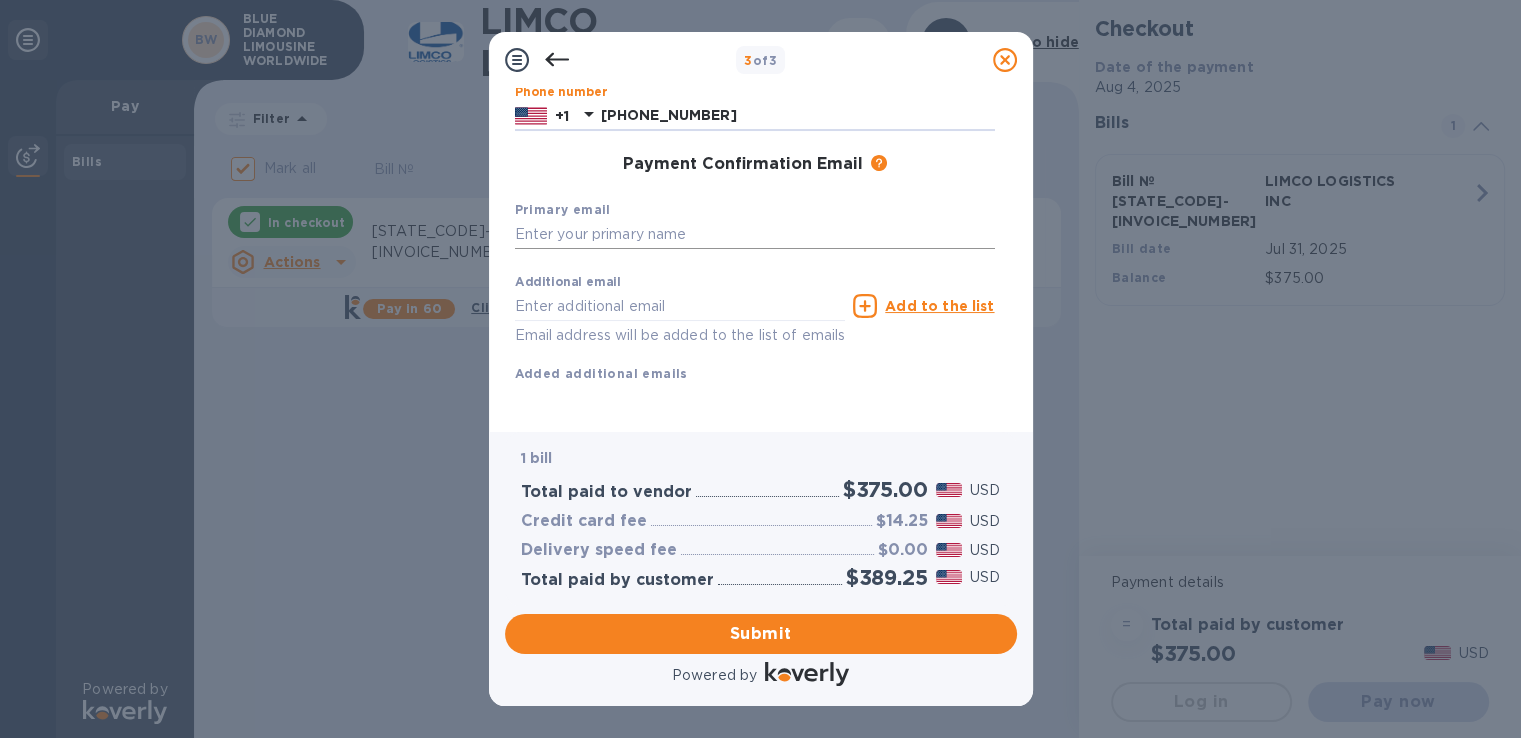 type on "[PHONE_NUMBER]" 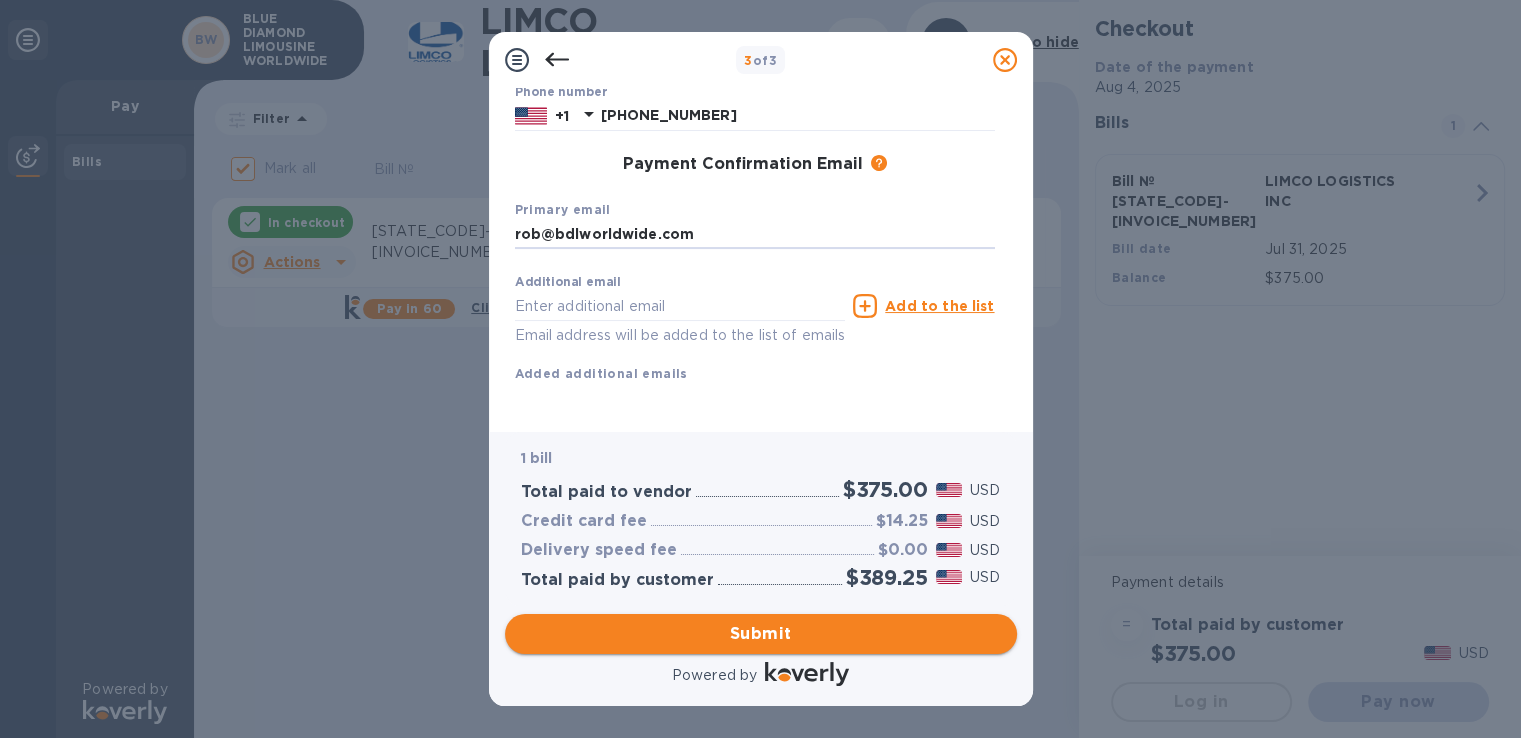 type on "rob@bdlworldwide.com" 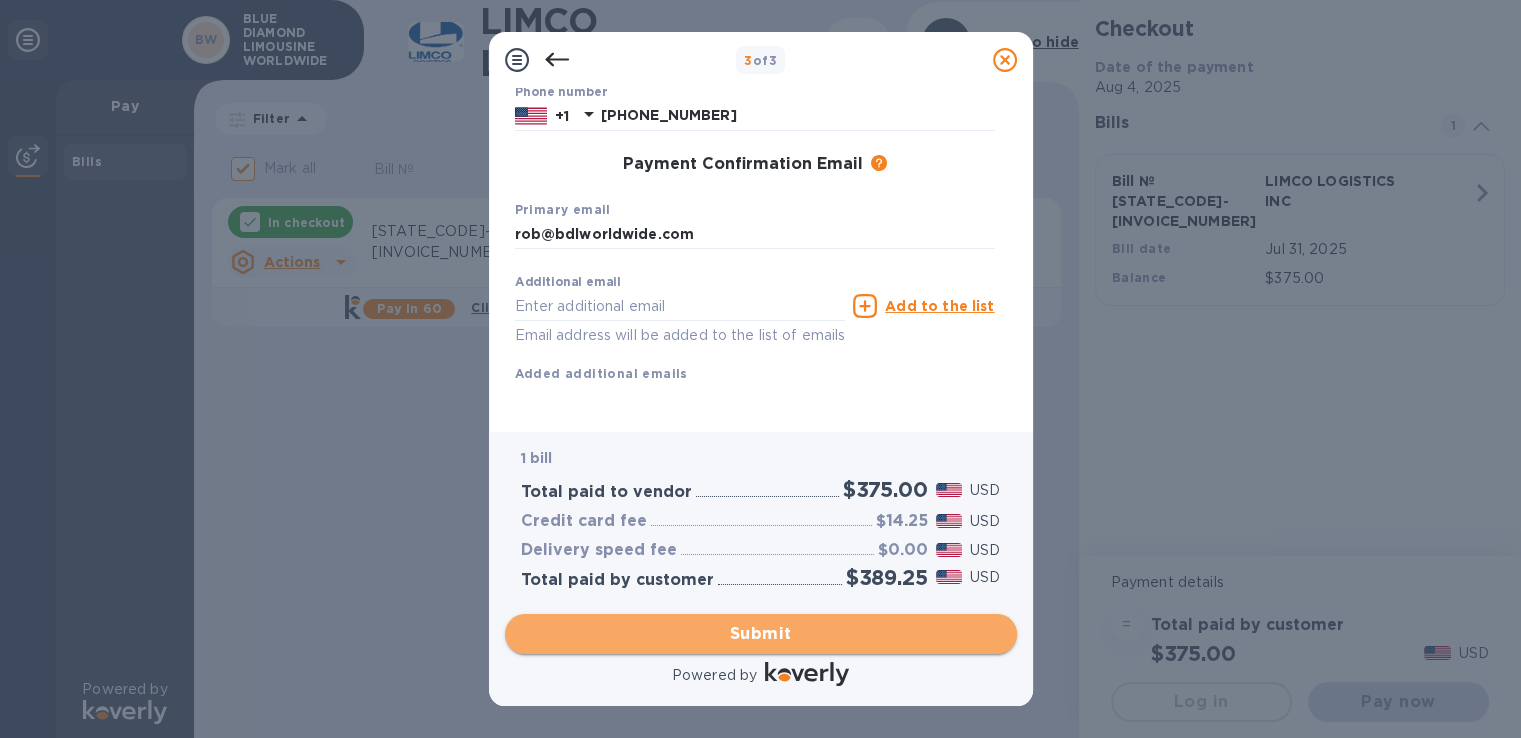 click on "Submit" at bounding box center (761, 634) 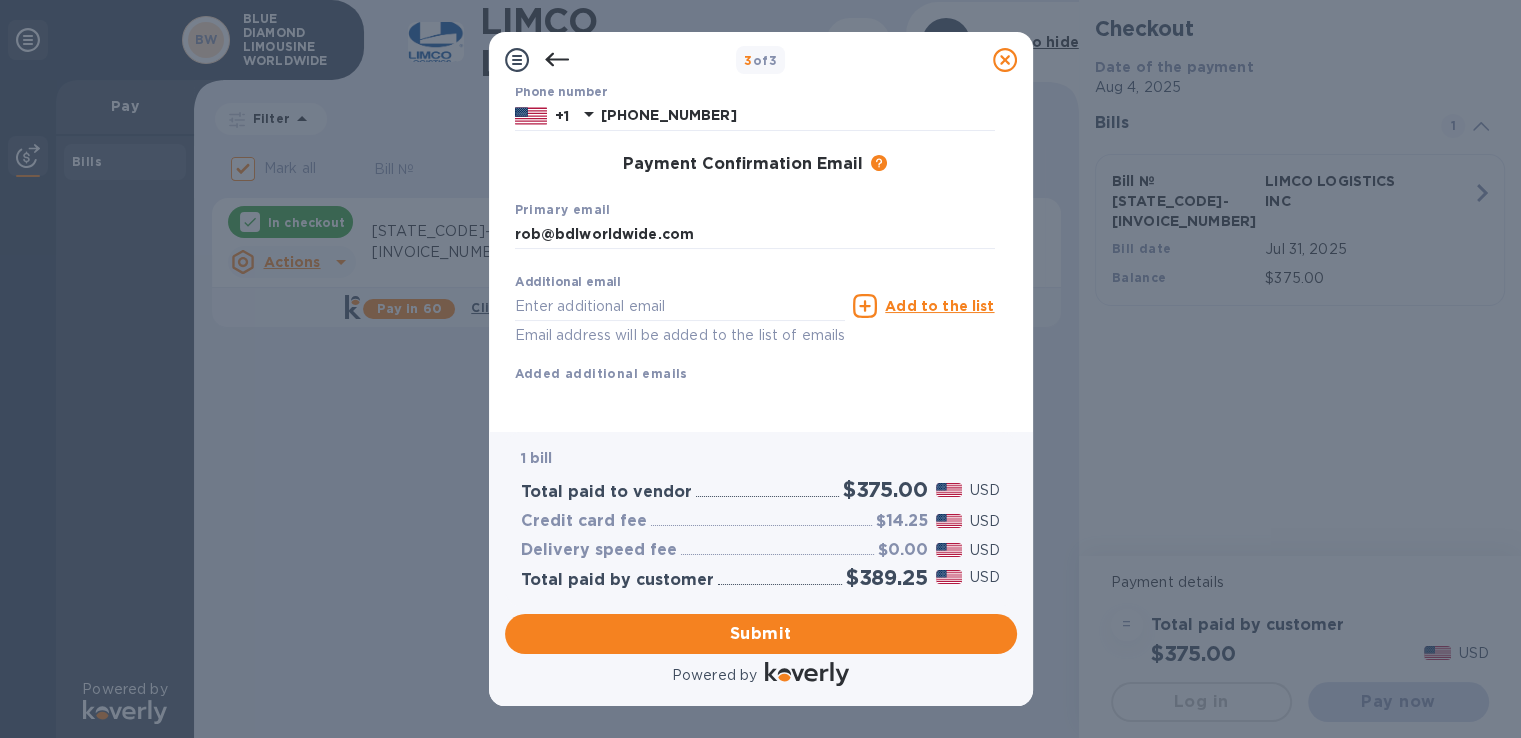 checkbox on "false" 